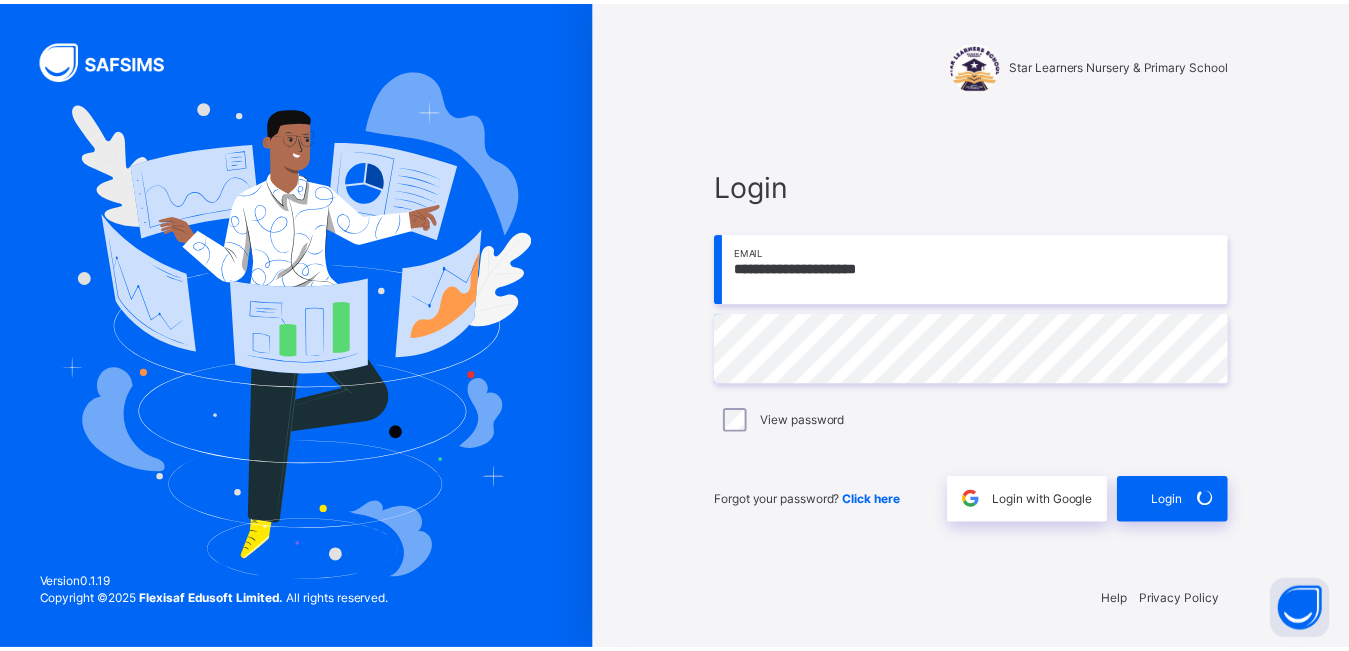 scroll, scrollTop: 0, scrollLeft: 0, axis: both 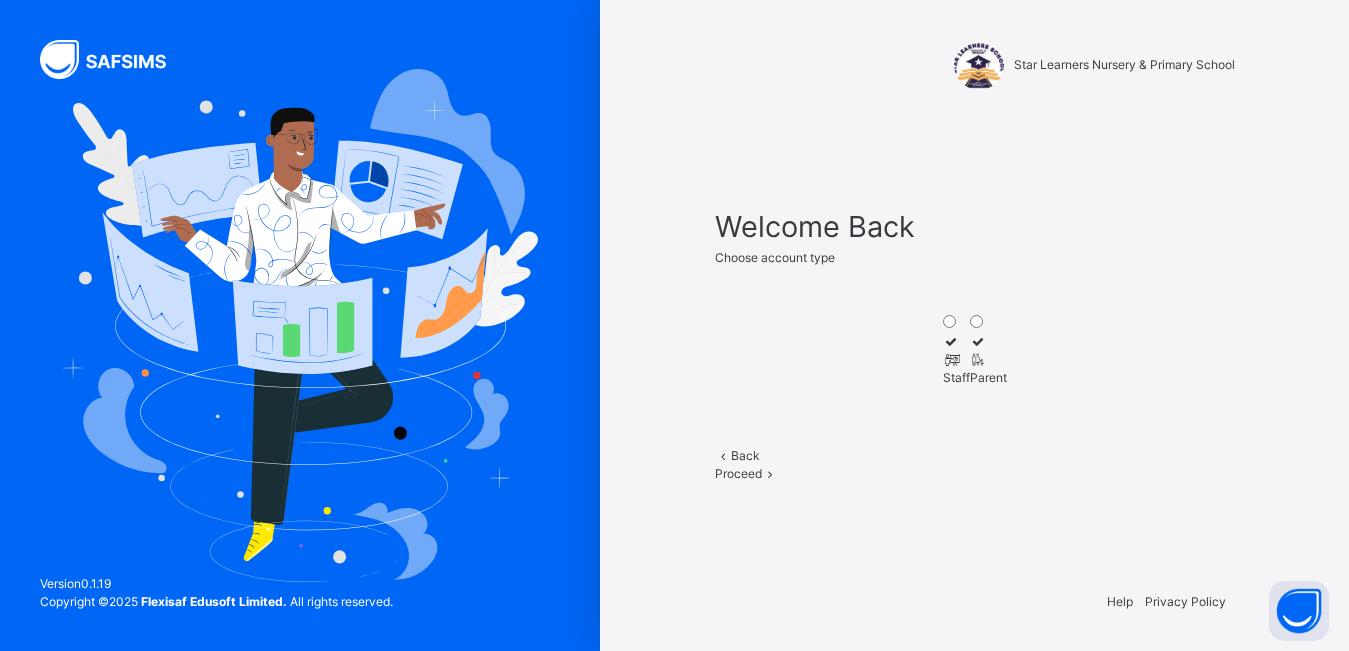 click on "Staff" at bounding box center [956, 378] 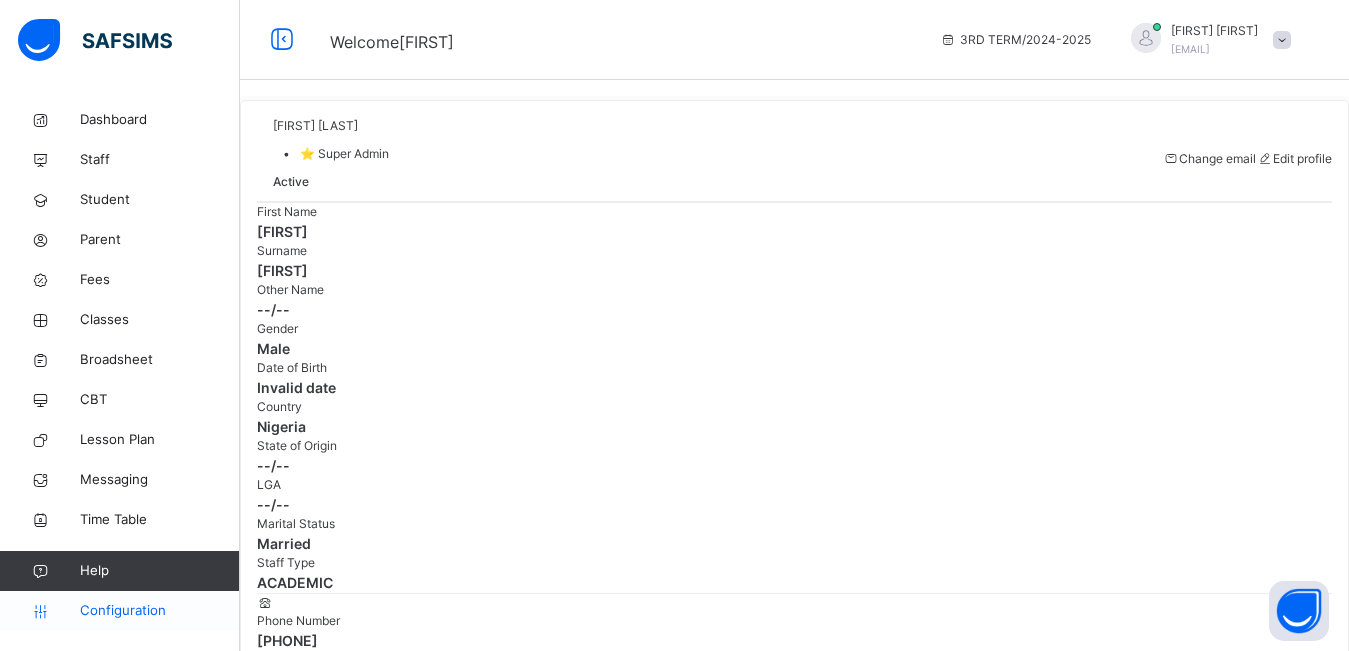 click on "Configuration" at bounding box center (159, 611) 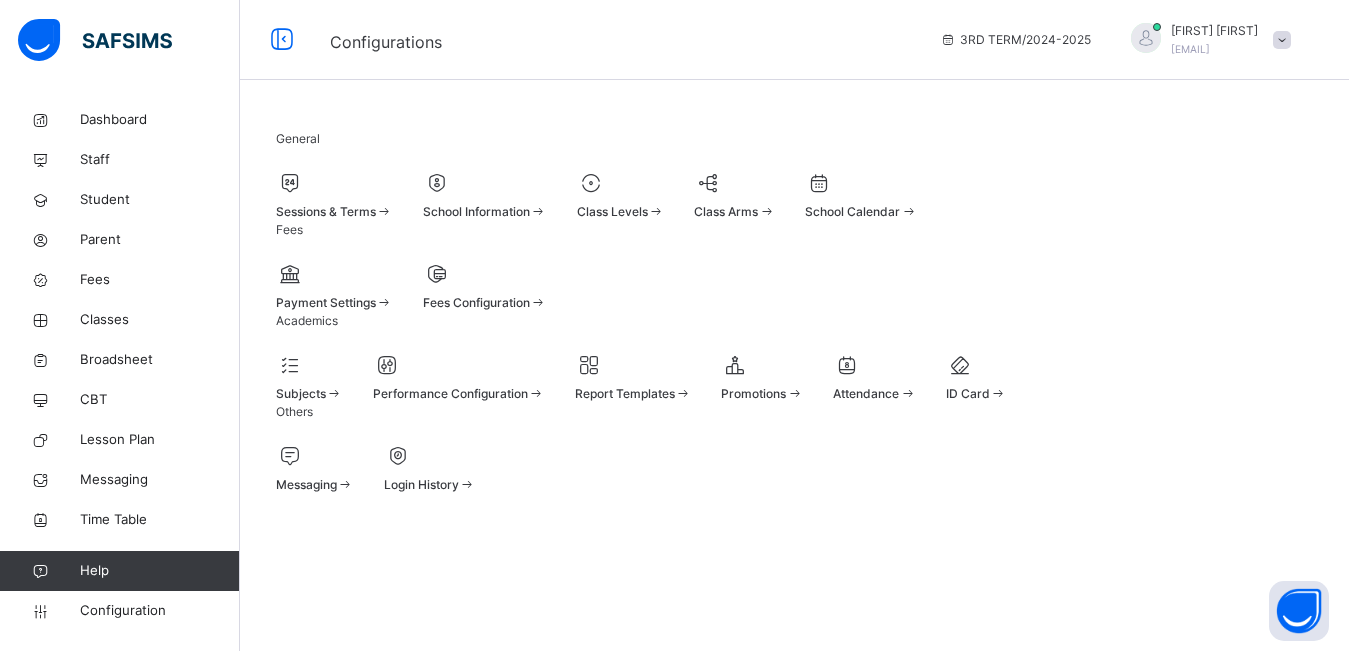 click on "Sessions & Terms" at bounding box center (326, 211) 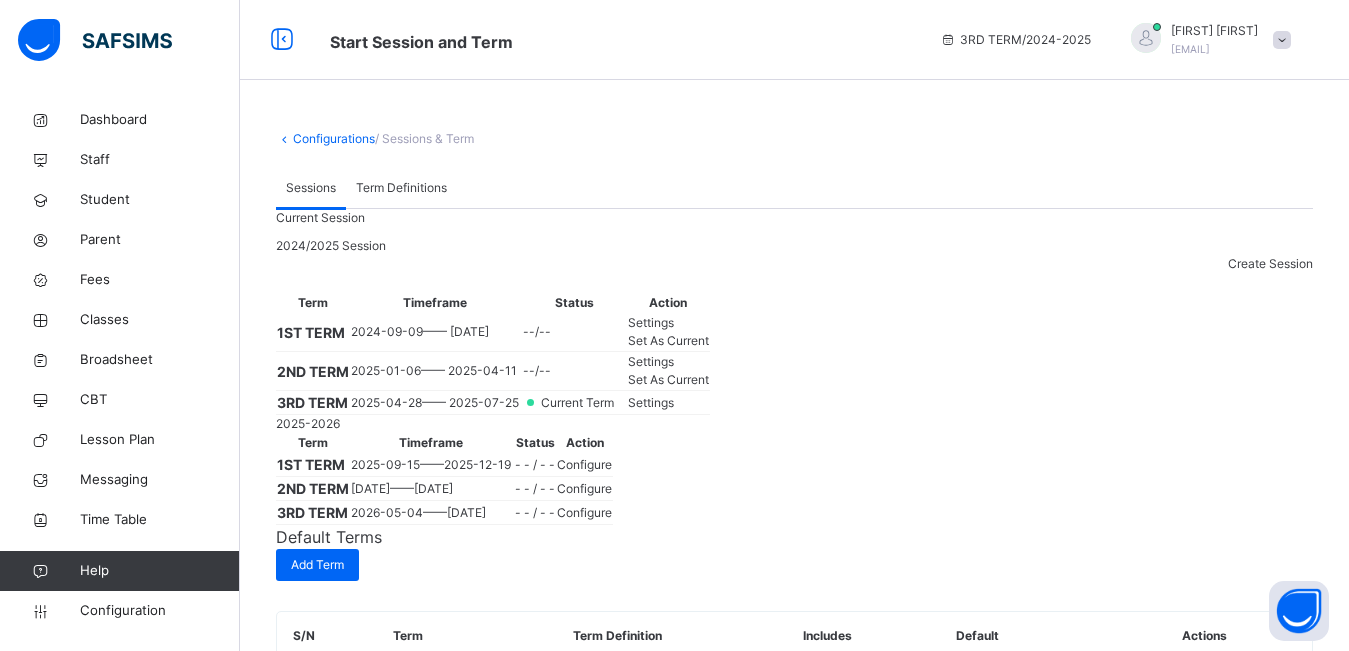 click on "Settings" at bounding box center [651, 402] 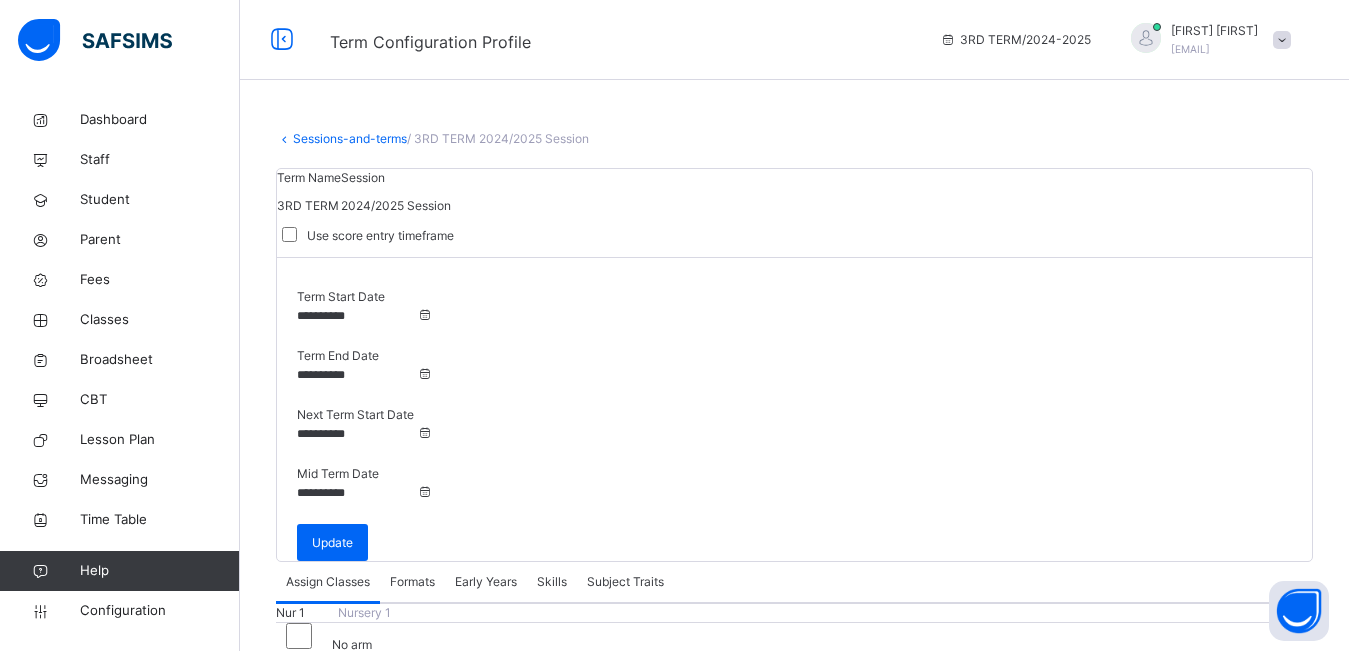 click on "**********" at bounding box center [357, 375] 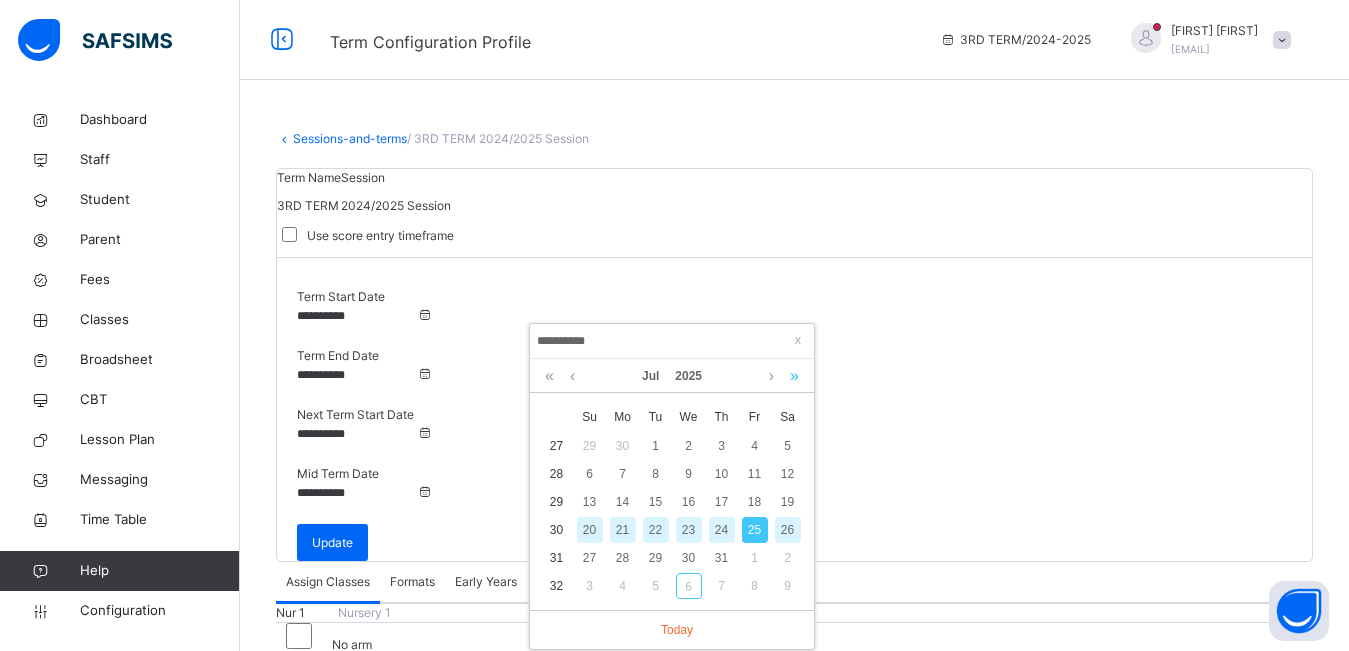 click at bounding box center (794, 376) 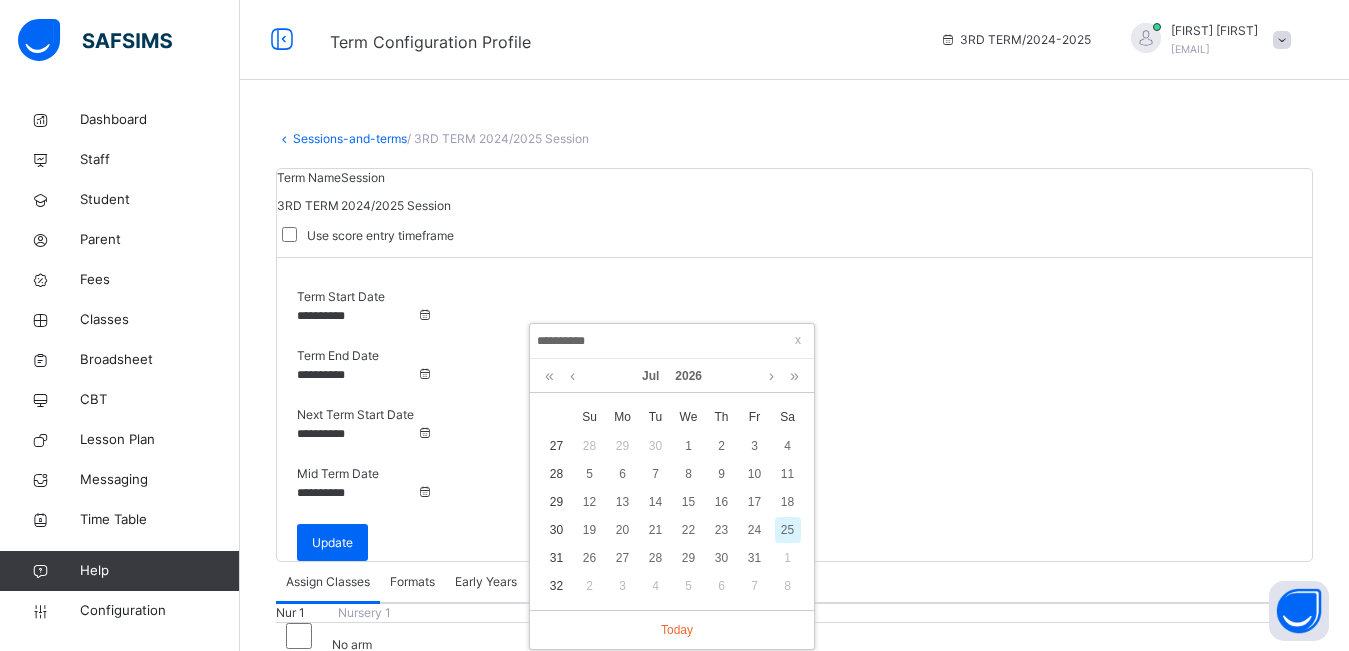 click on "**********" at bounding box center (672, 341) 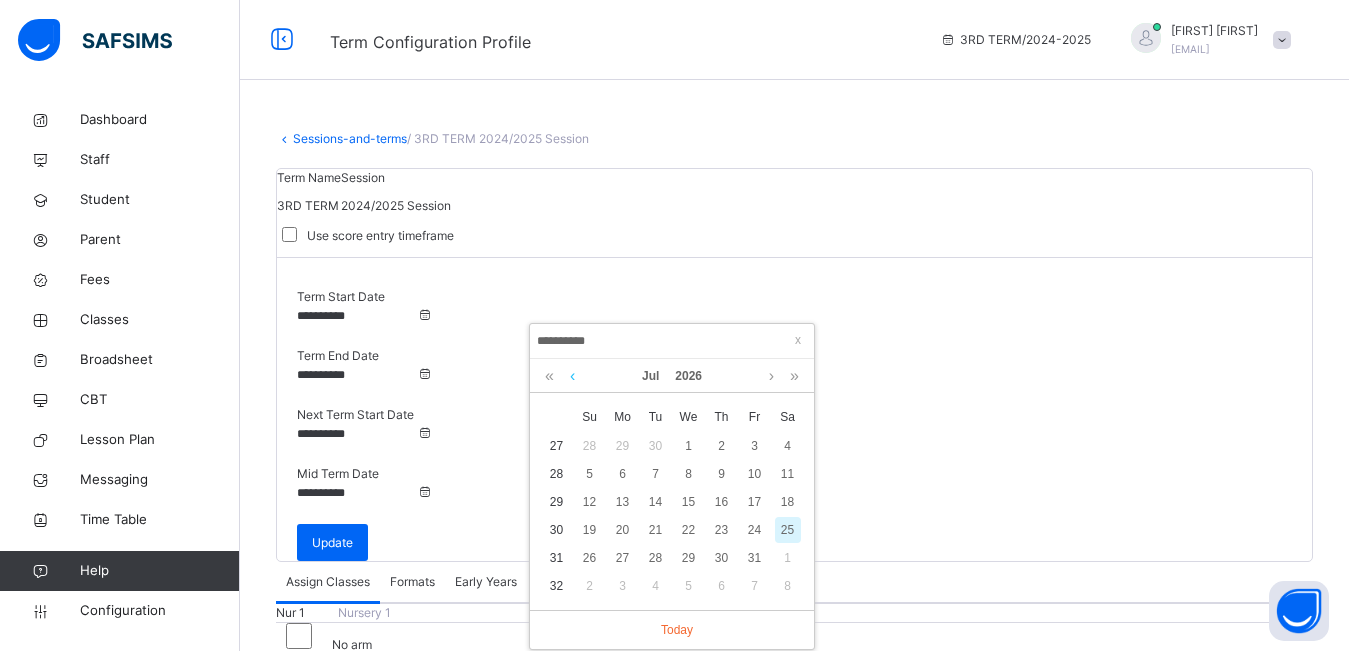 click at bounding box center (572, 376) 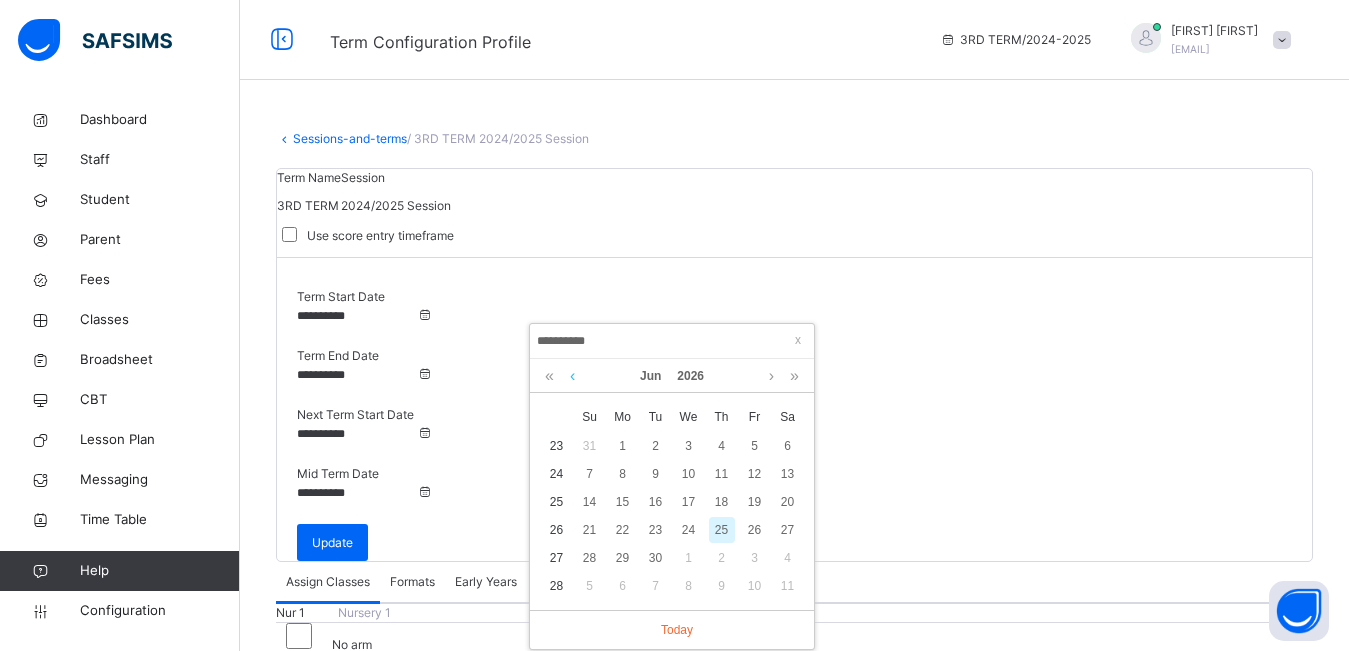 click at bounding box center (572, 376) 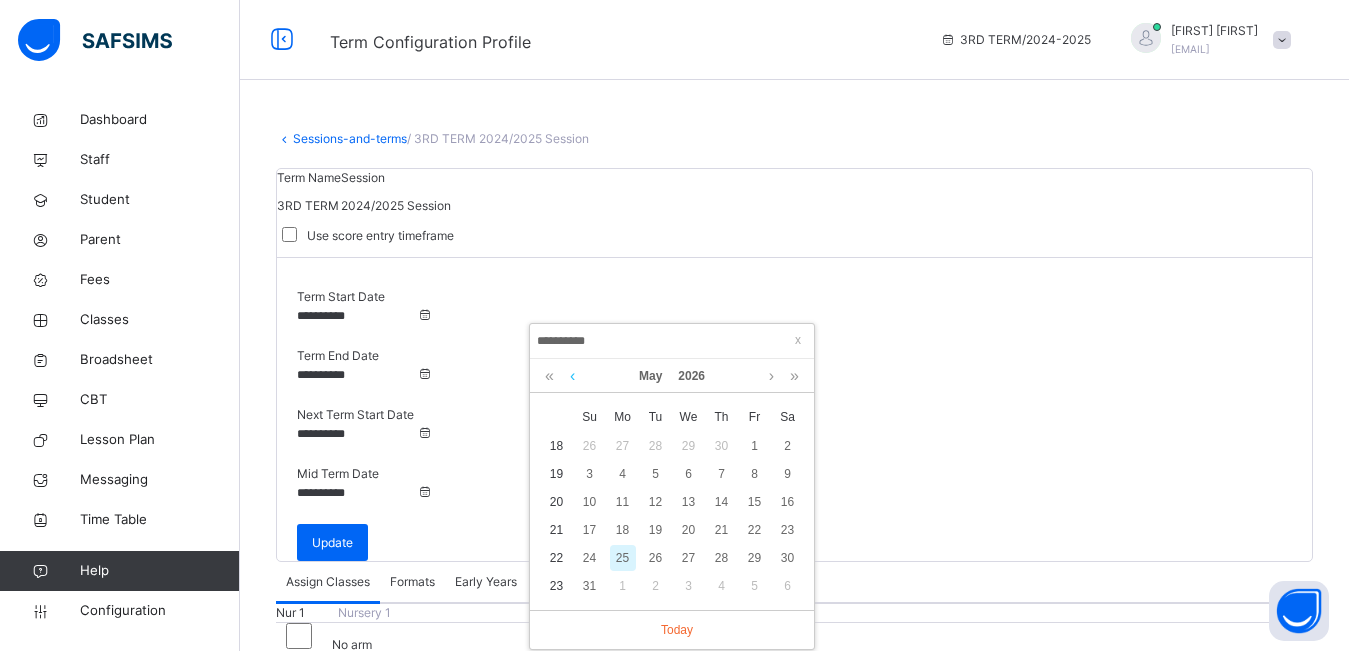 click at bounding box center (572, 376) 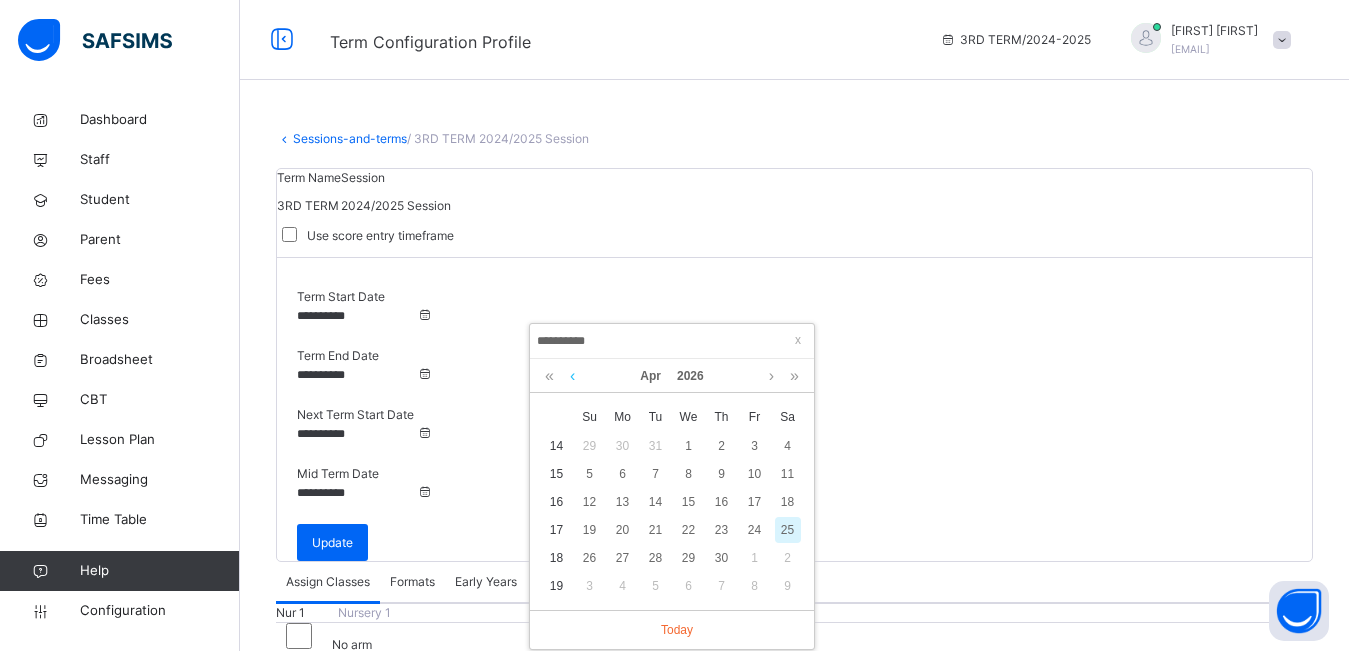 click at bounding box center (572, 376) 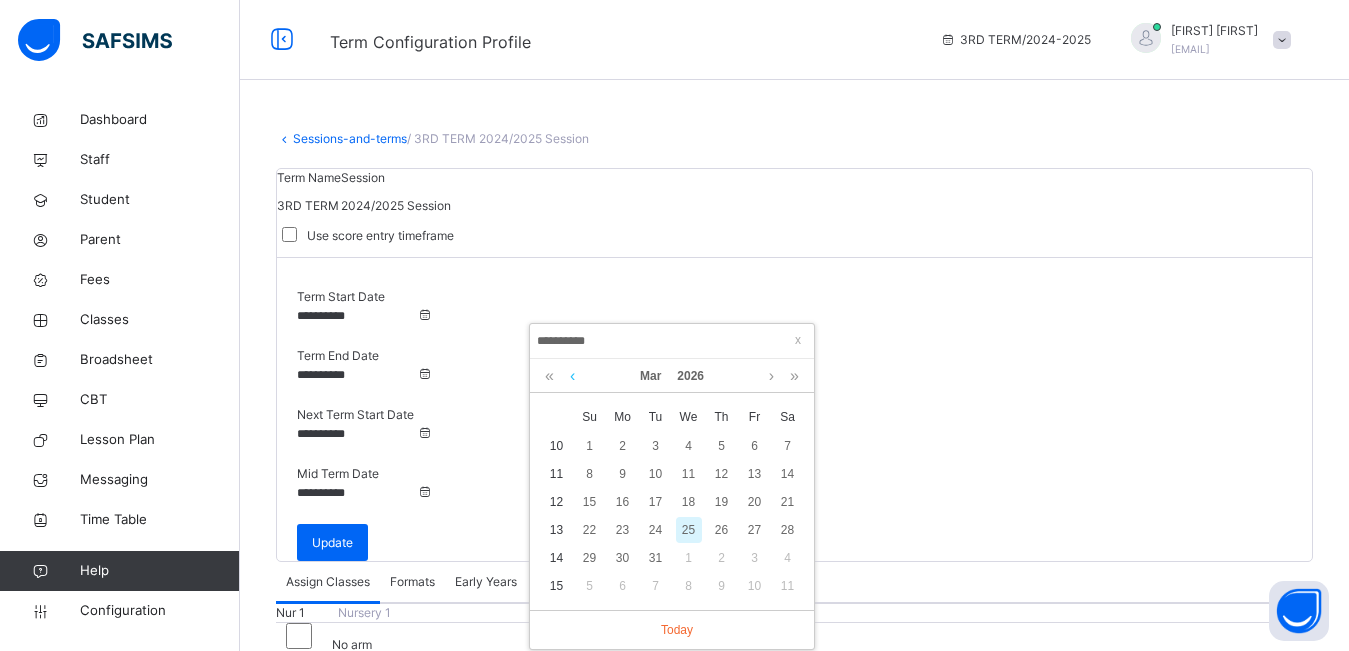 click at bounding box center (572, 376) 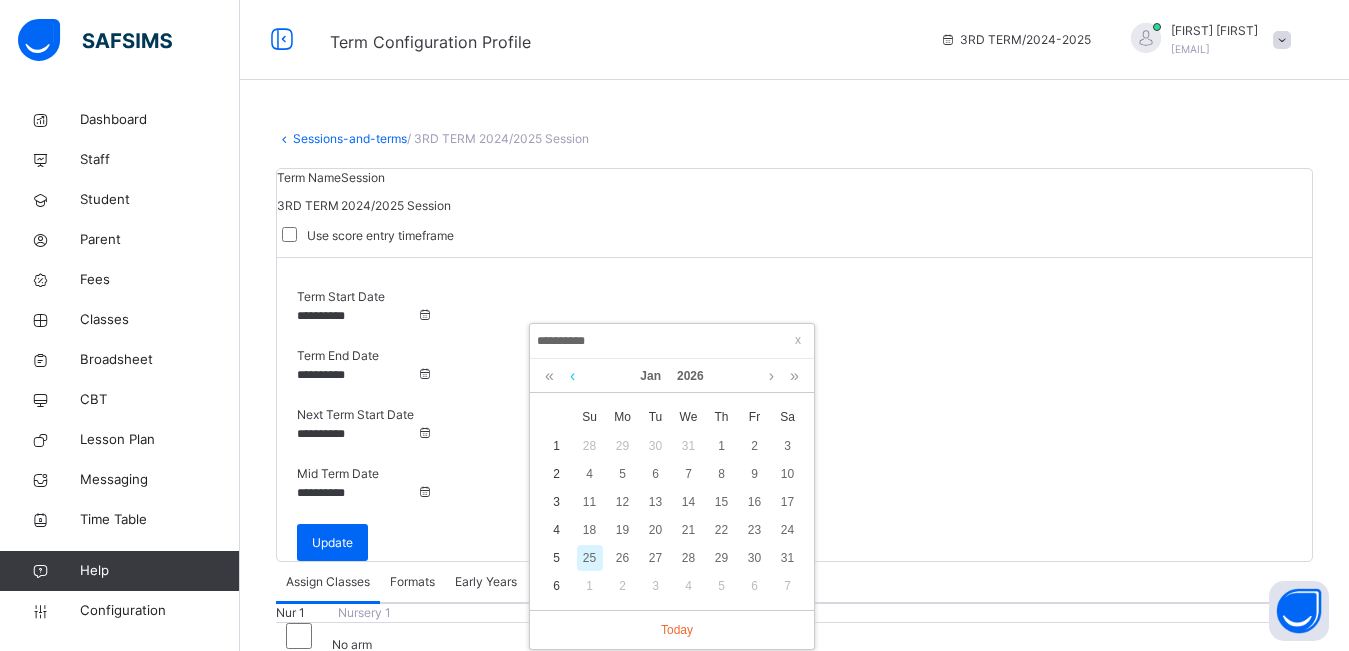 click at bounding box center (572, 376) 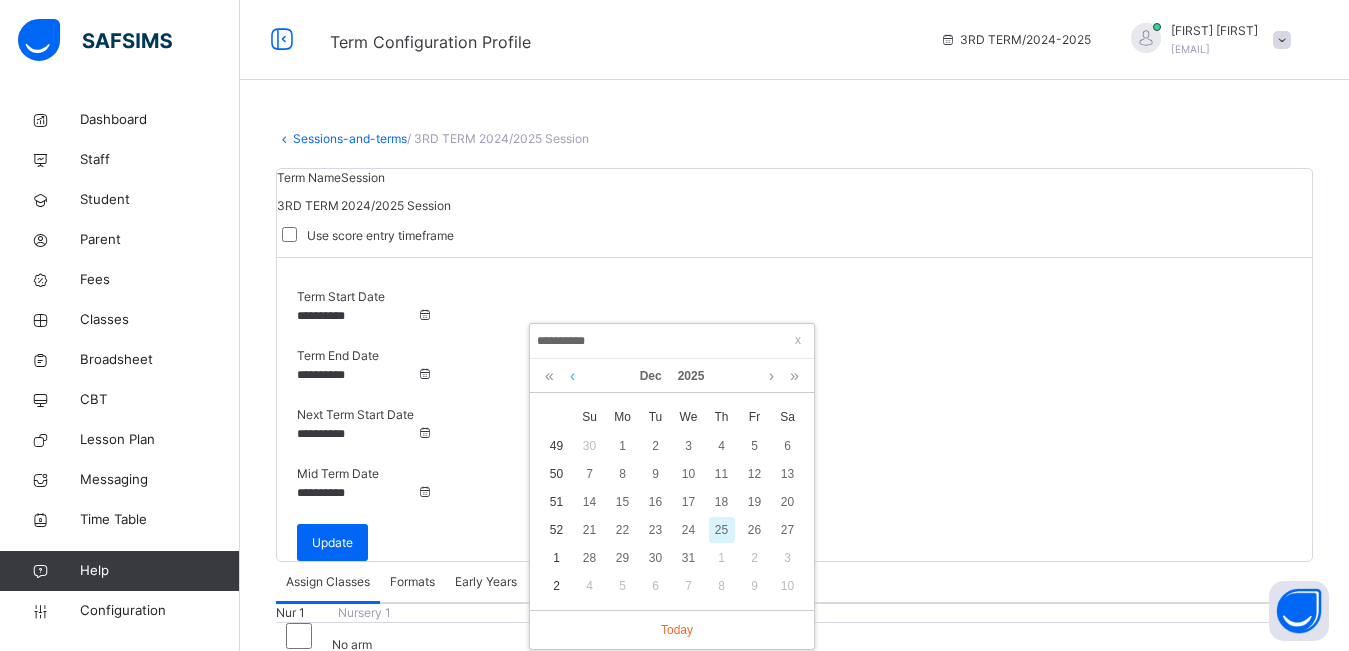 click at bounding box center [572, 376] 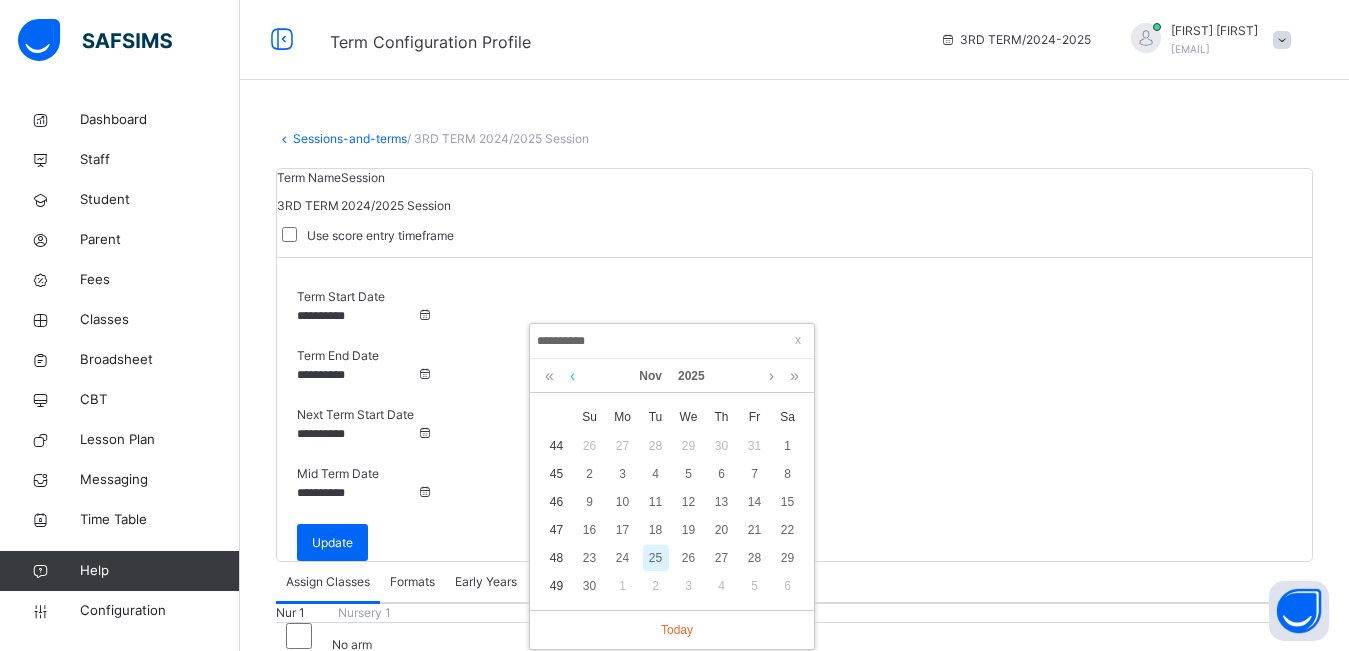 click at bounding box center [572, 376] 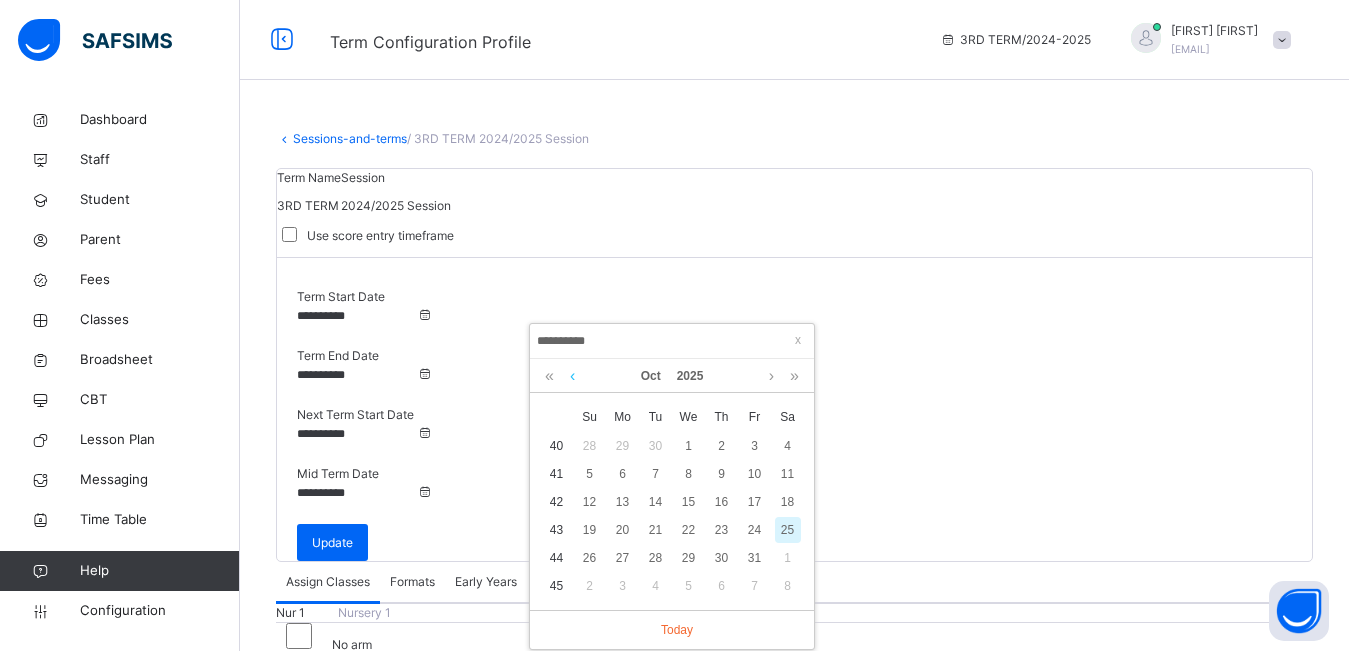 click at bounding box center [572, 376] 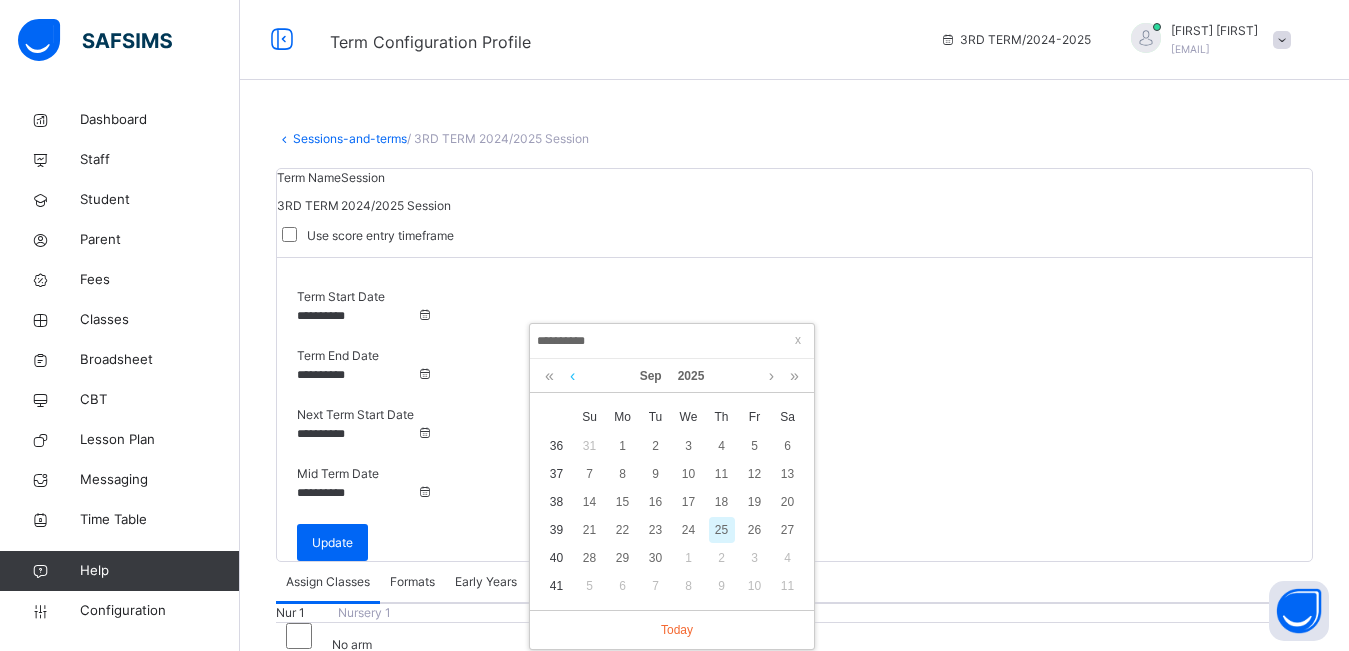 click at bounding box center (572, 376) 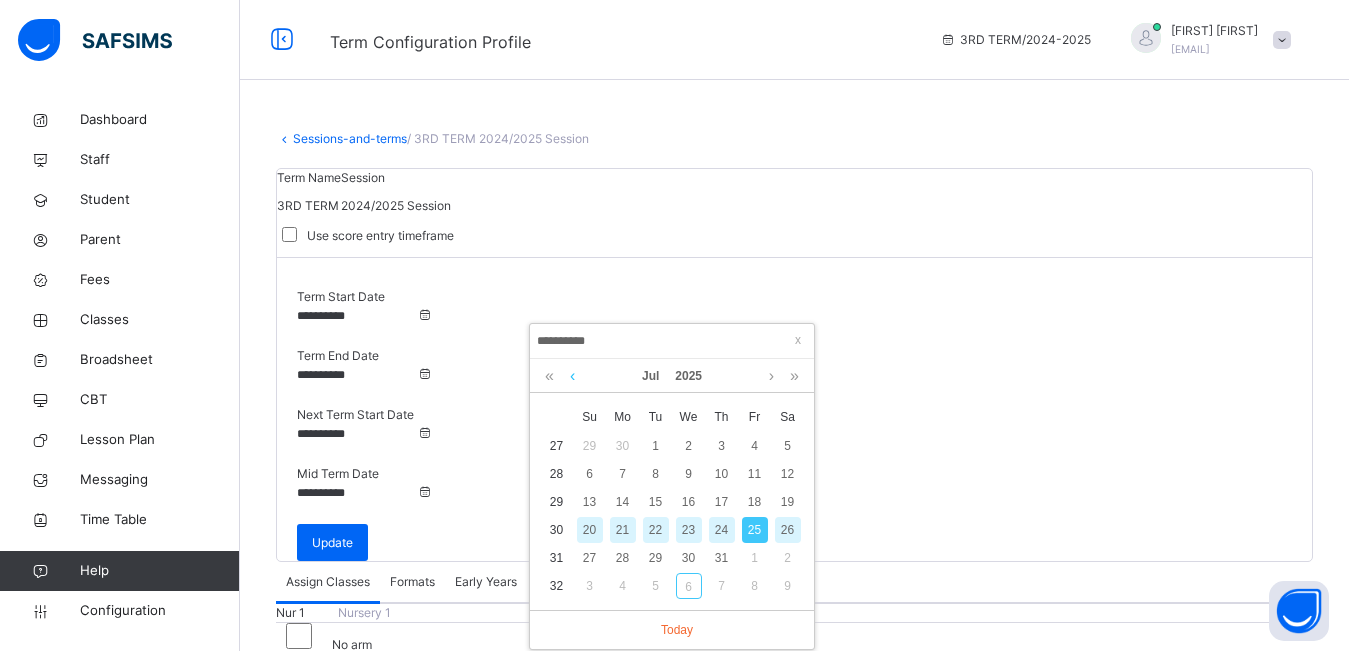 click at bounding box center (572, 376) 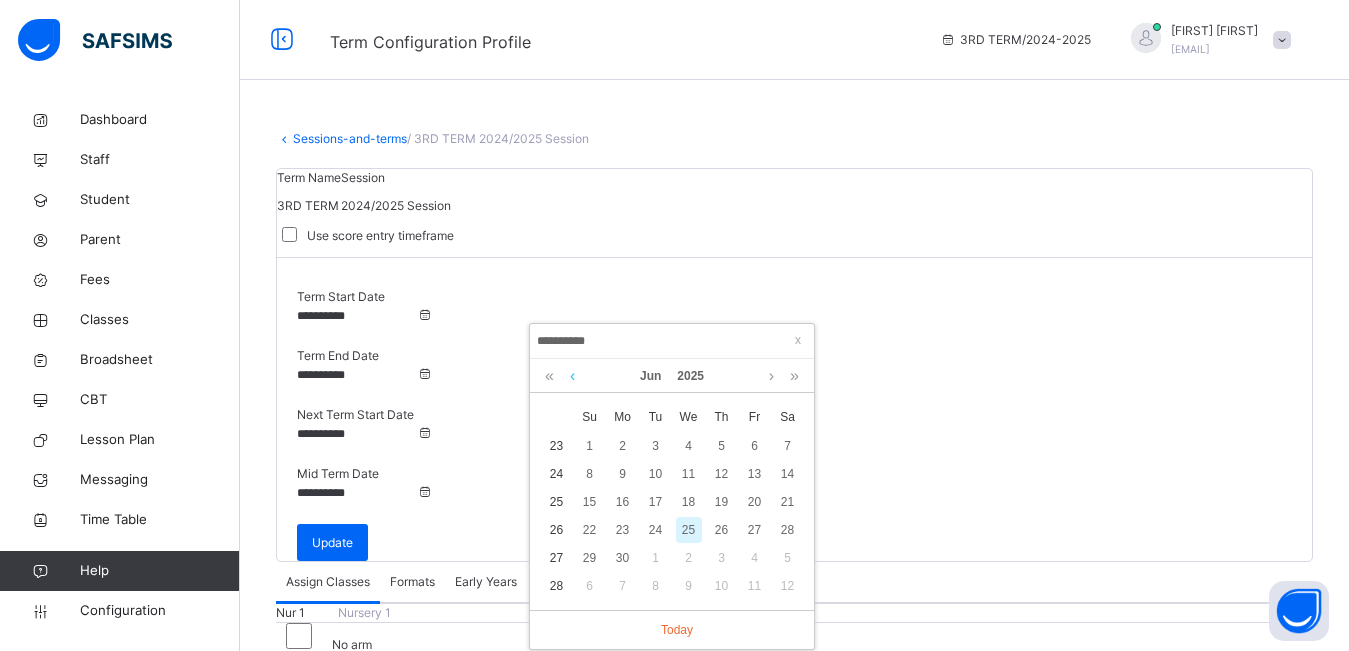 click at bounding box center (572, 376) 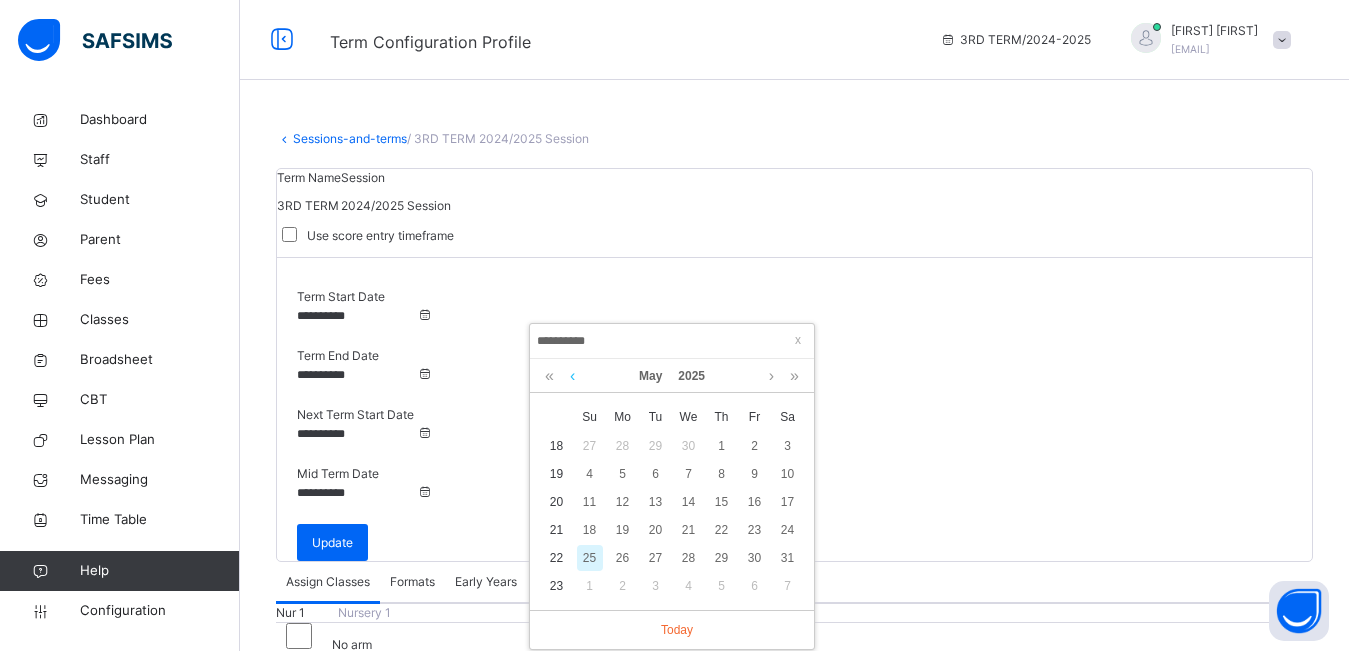 click at bounding box center [572, 376] 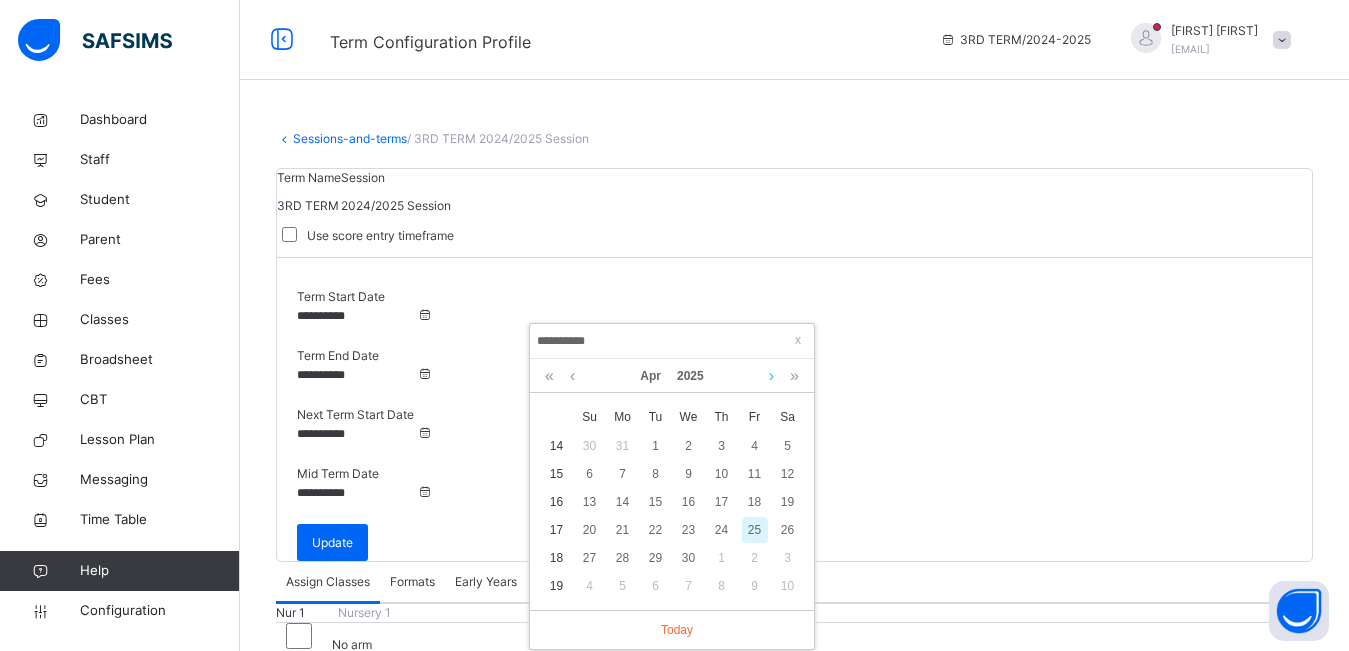 click at bounding box center [771, 376] 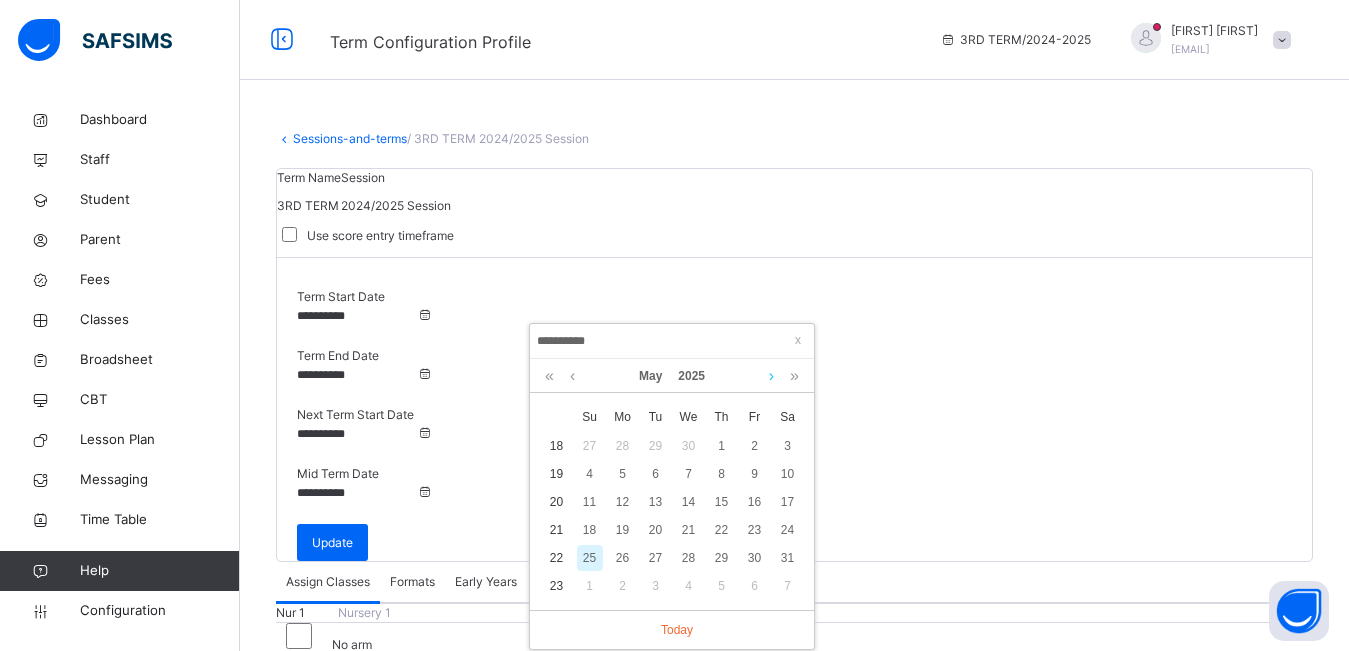 click at bounding box center [771, 376] 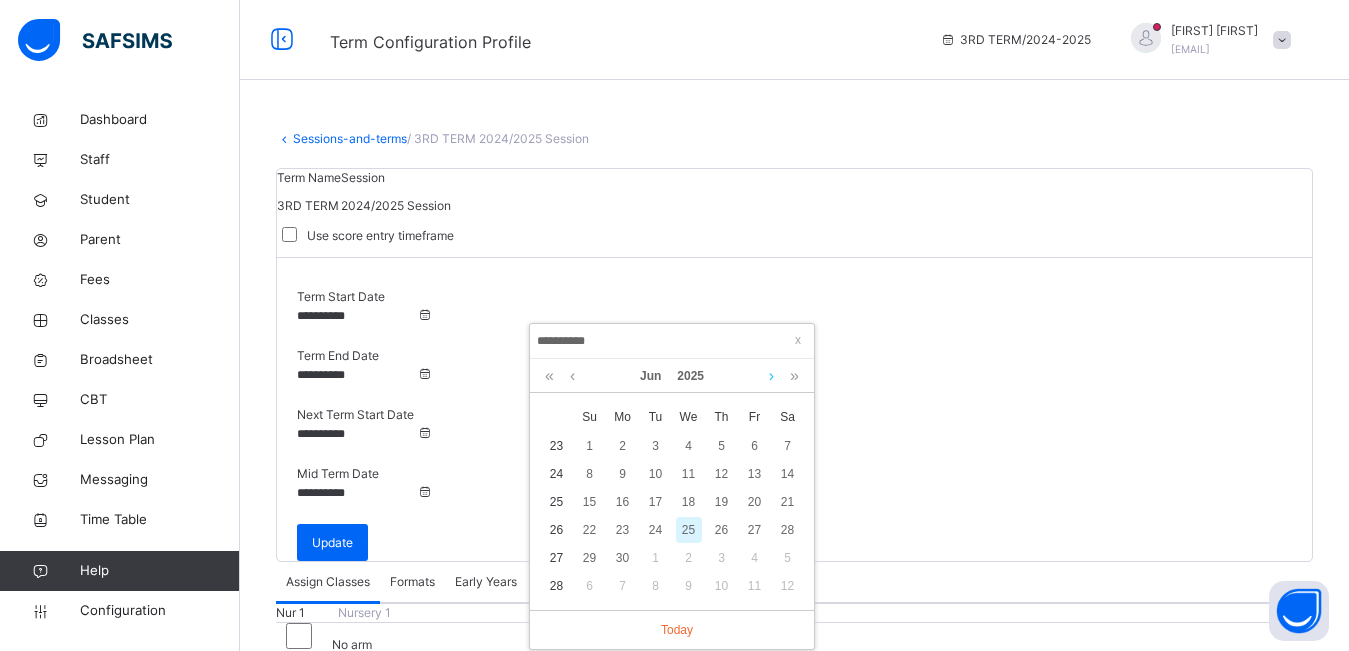 click at bounding box center (771, 376) 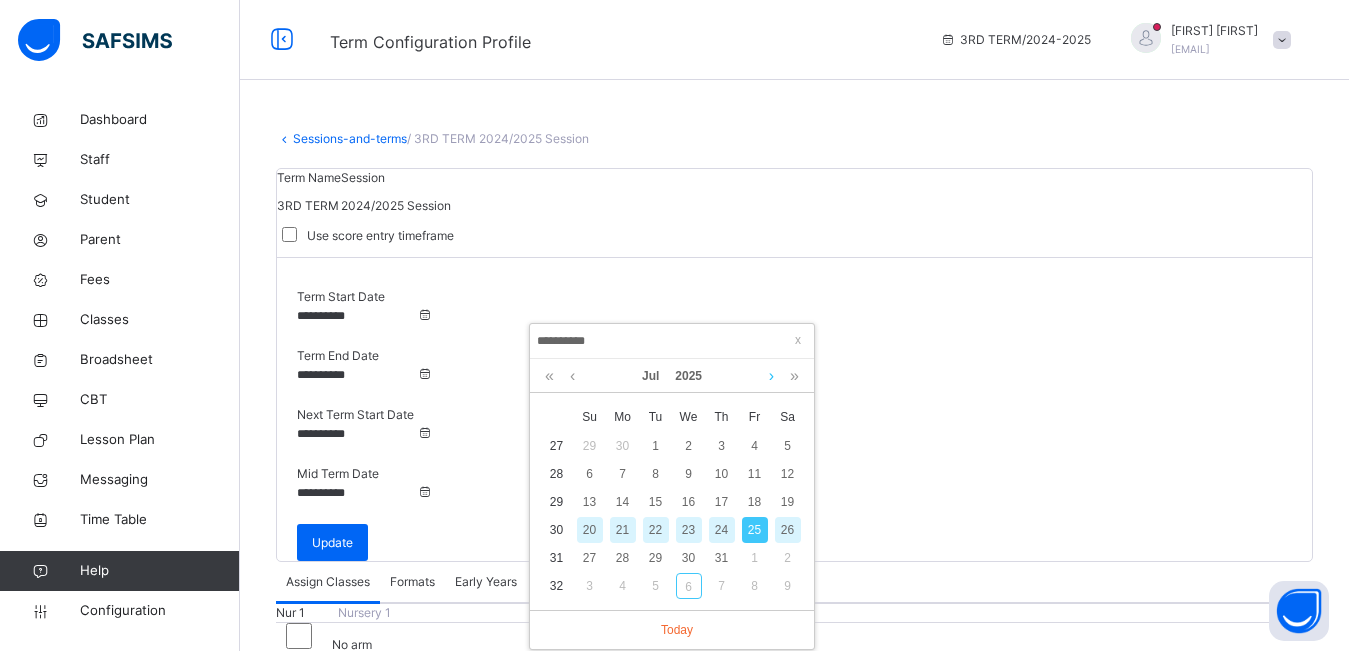 click at bounding box center [771, 376] 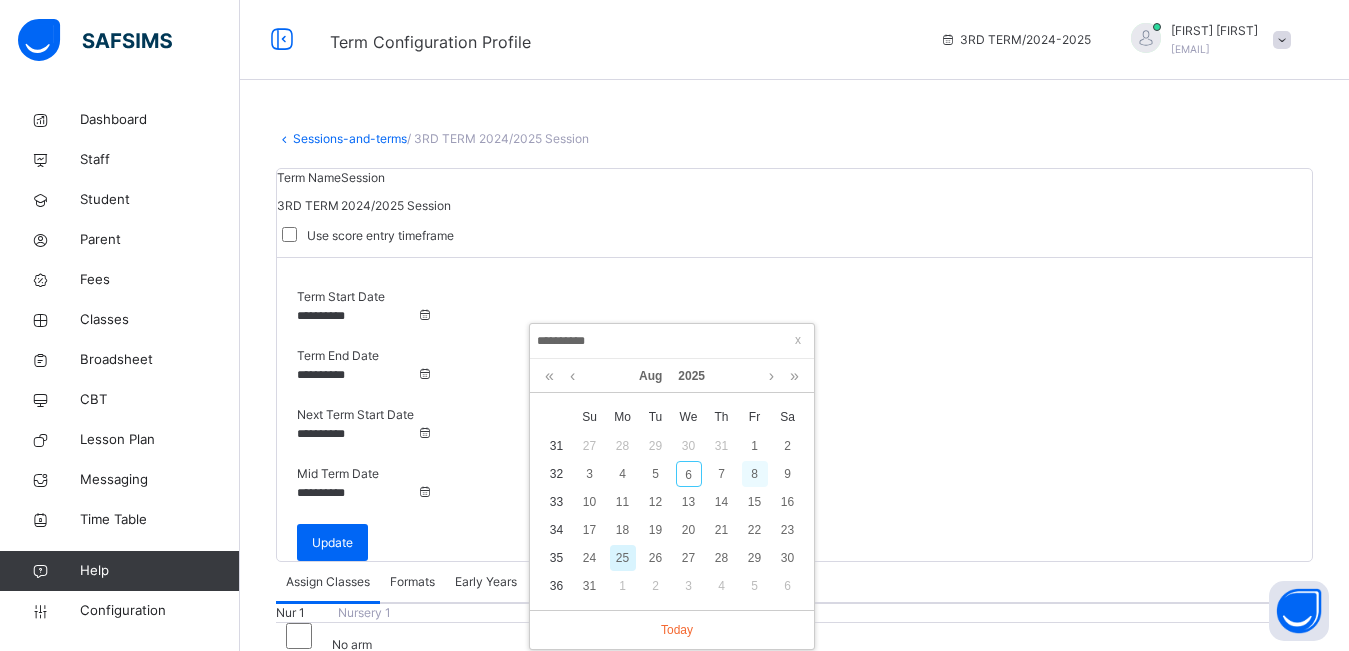click on "8" at bounding box center [755, 474] 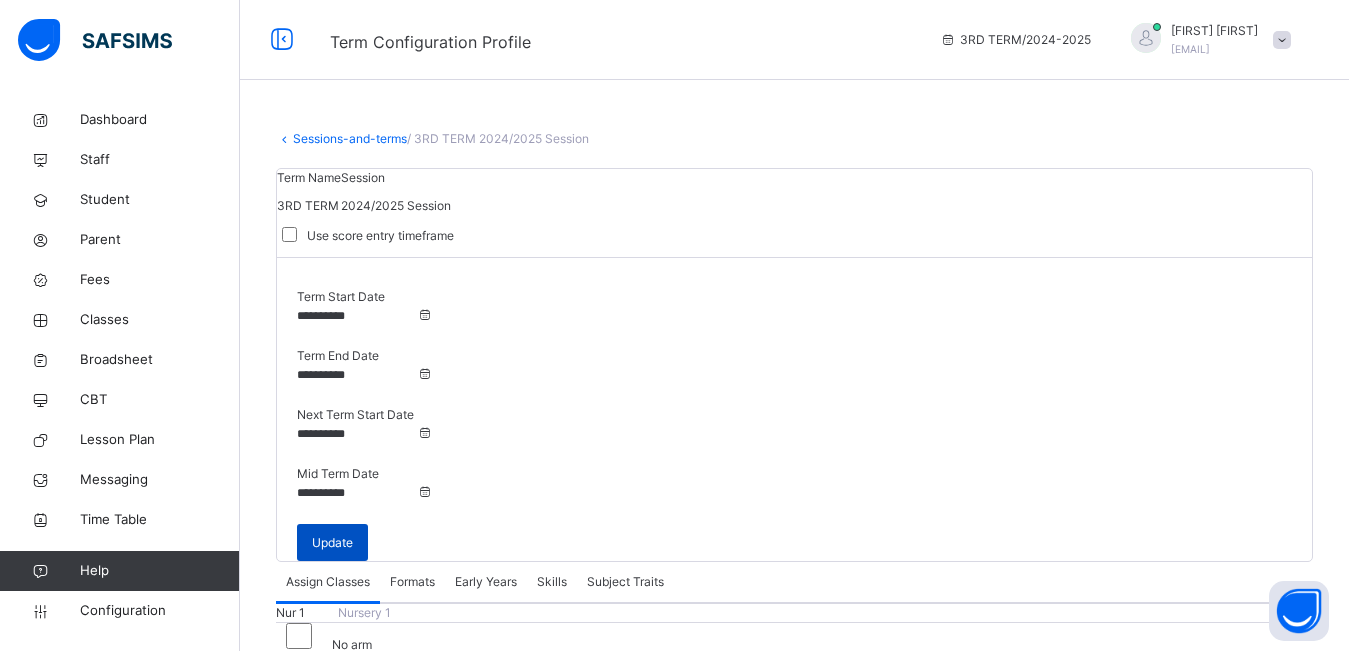 click on "Update" at bounding box center (332, 543) 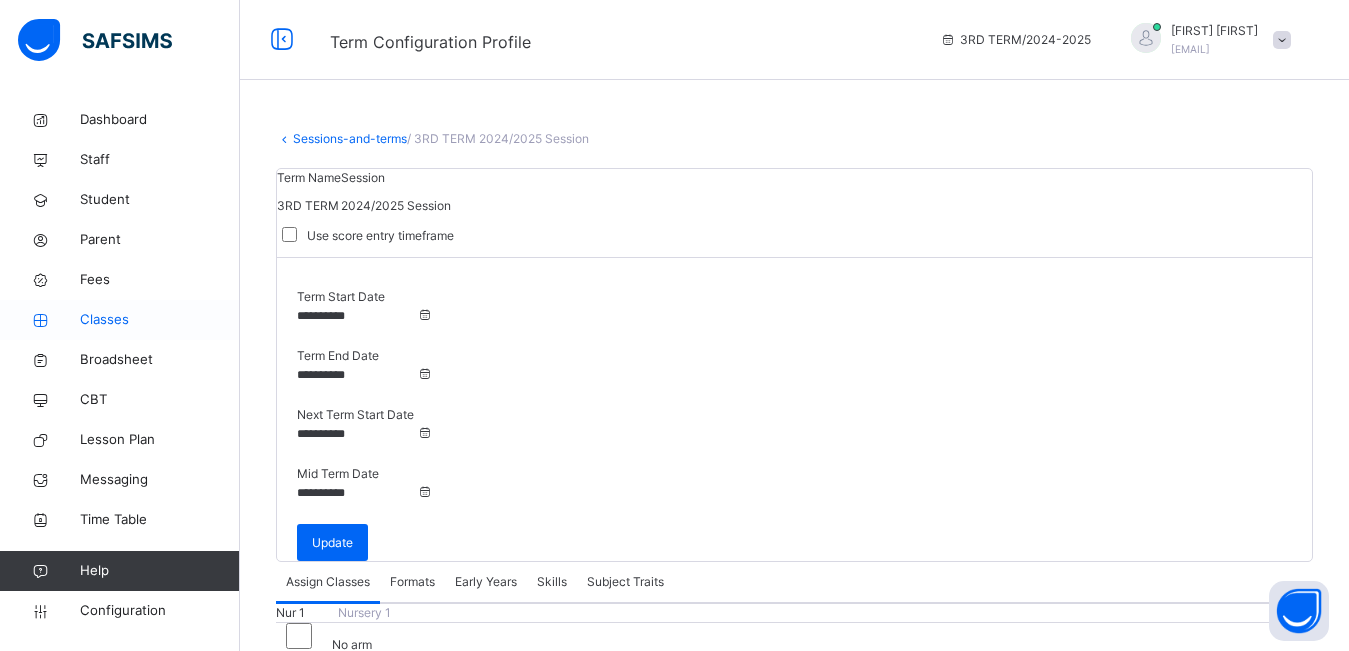 click on "Classes" at bounding box center (160, 320) 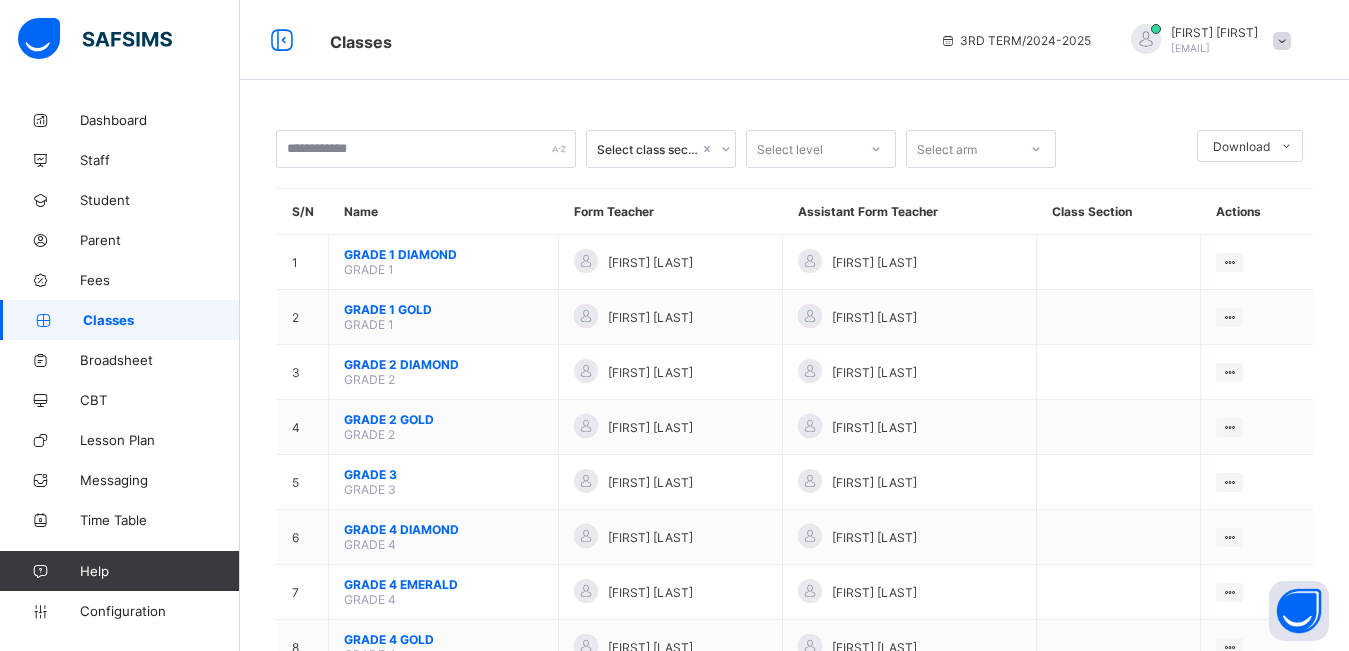 scroll, scrollTop: 0, scrollLeft: 0, axis: both 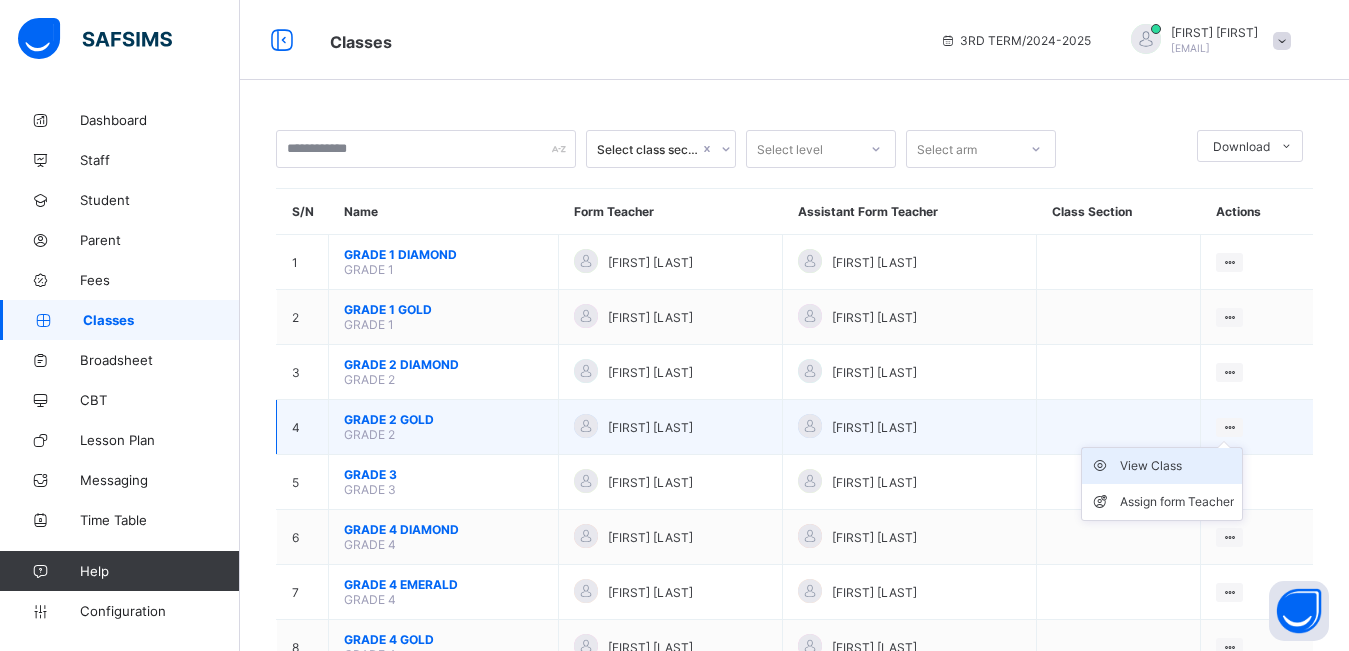 click on "View Class" at bounding box center (1177, 466) 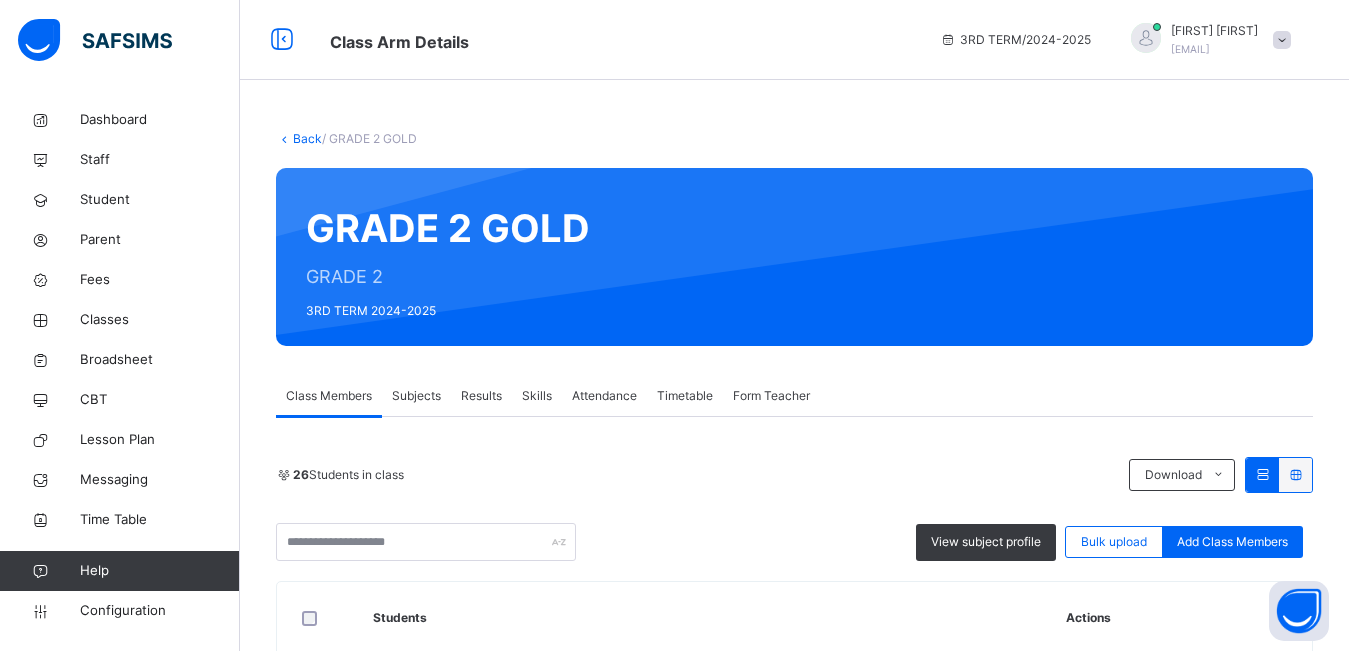 click on "Subjects" at bounding box center [416, 396] 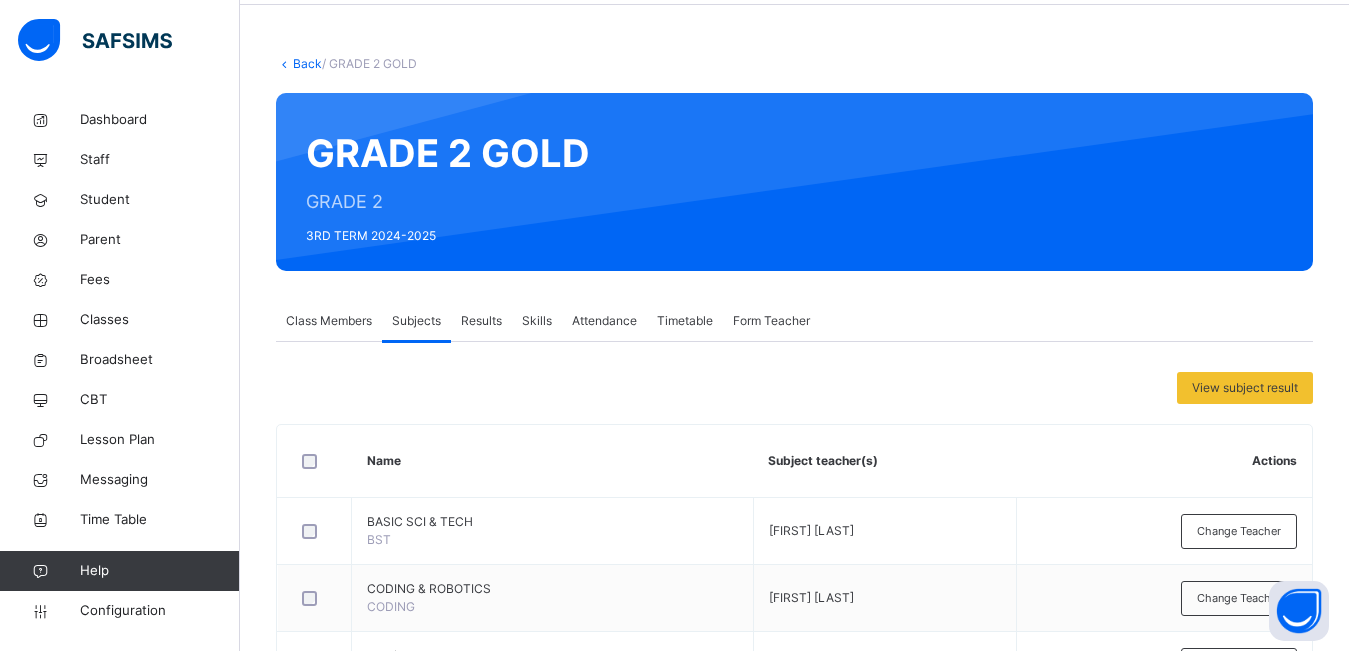 scroll, scrollTop: 80, scrollLeft: 0, axis: vertical 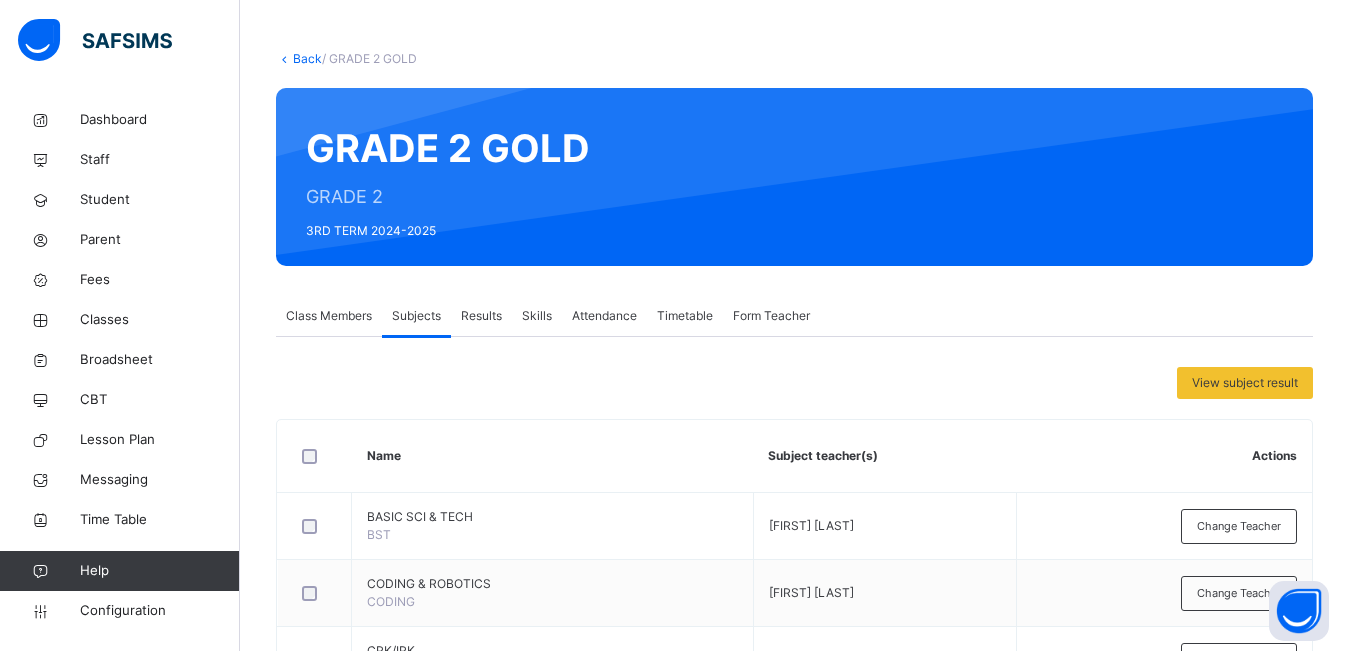 click on "Results" at bounding box center (481, 316) 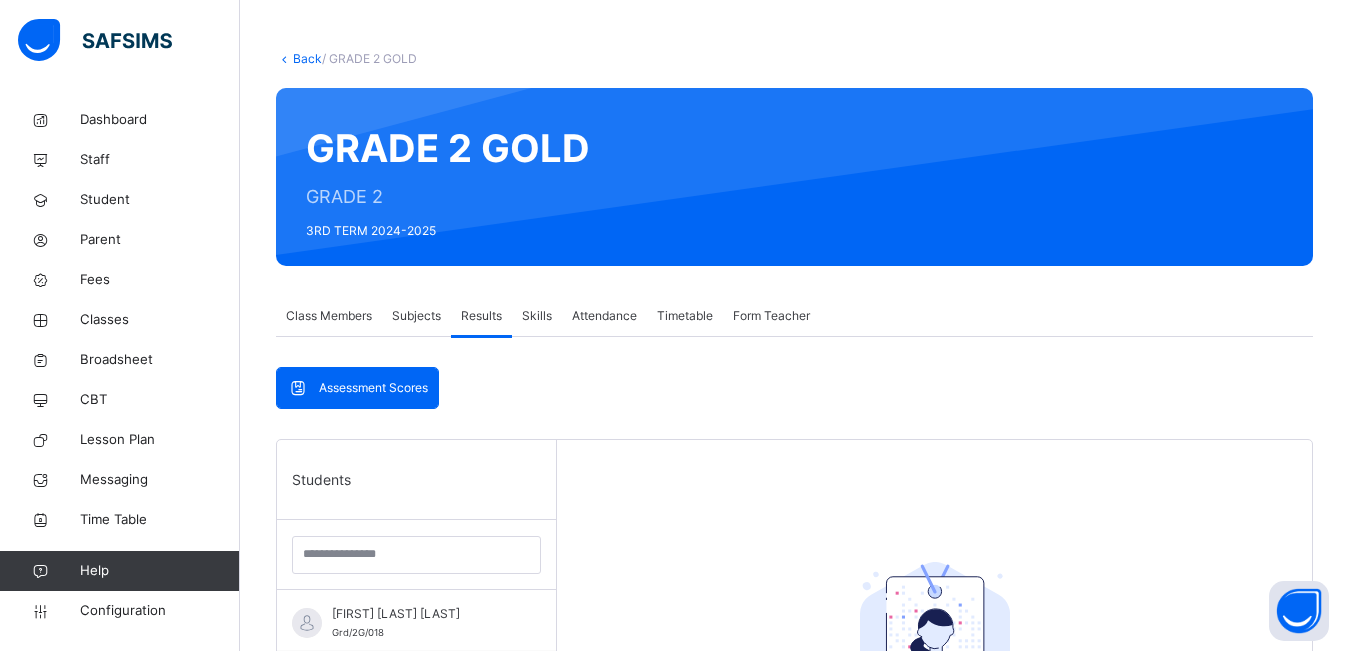 click on "Assessment Scores" at bounding box center (373, 388) 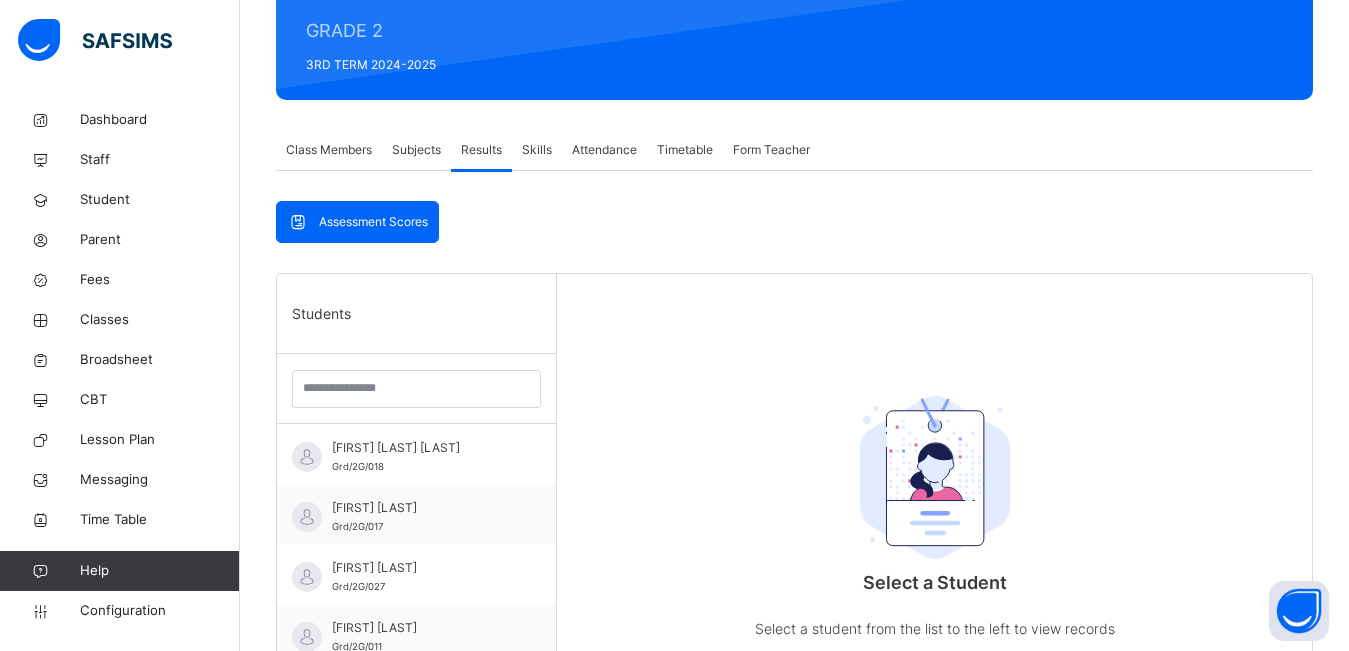 scroll, scrollTop: 266, scrollLeft: 0, axis: vertical 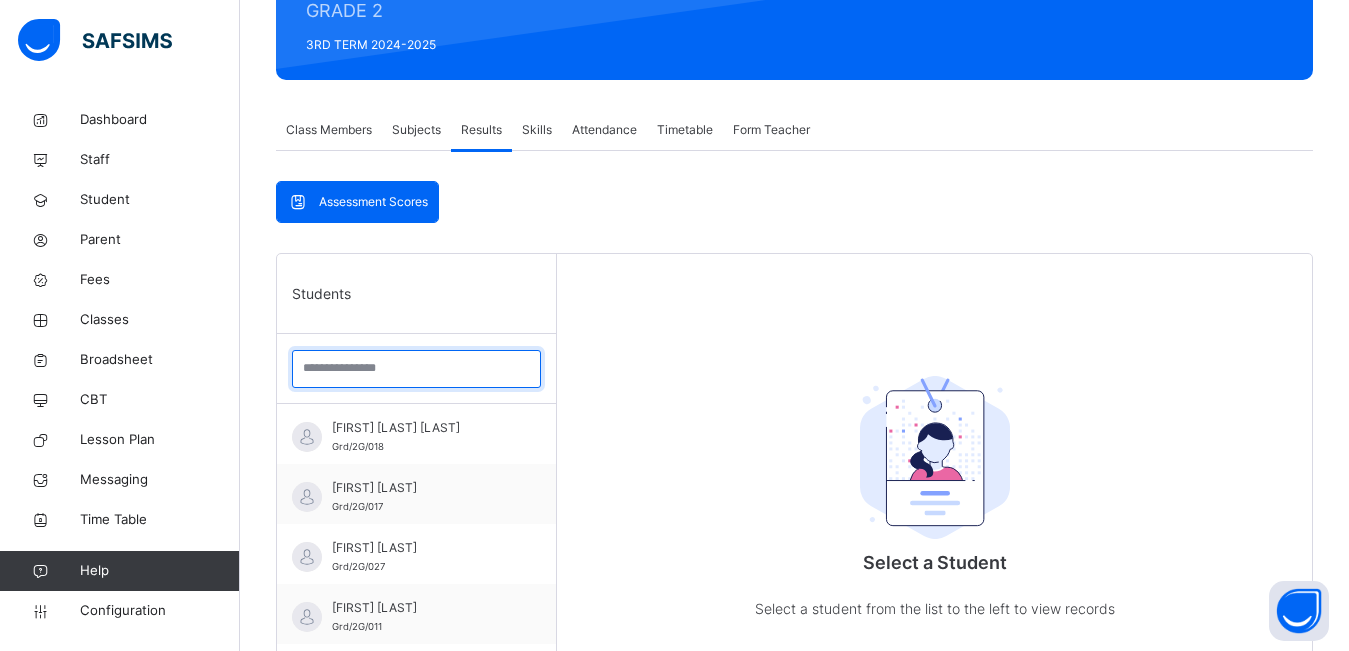 click at bounding box center (416, 369) 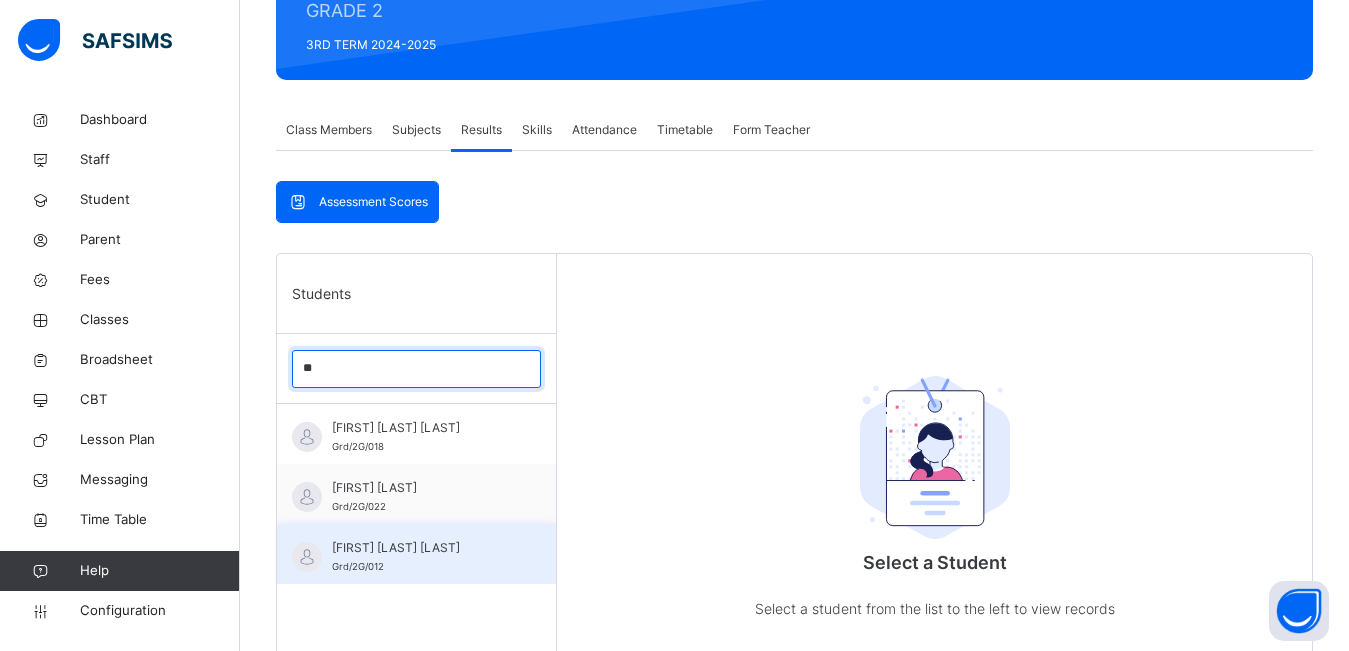 type on "**" 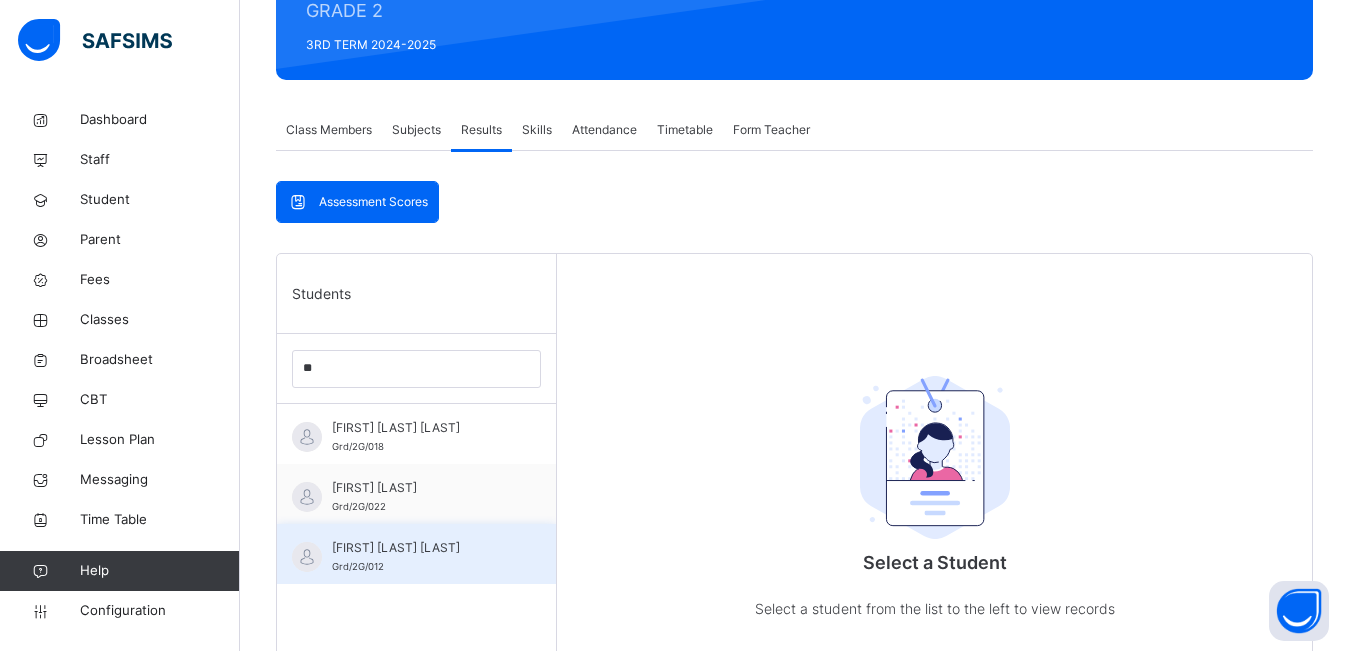 click on "[FIRST] [LAST] [LAST]" at bounding box center [421, 548] 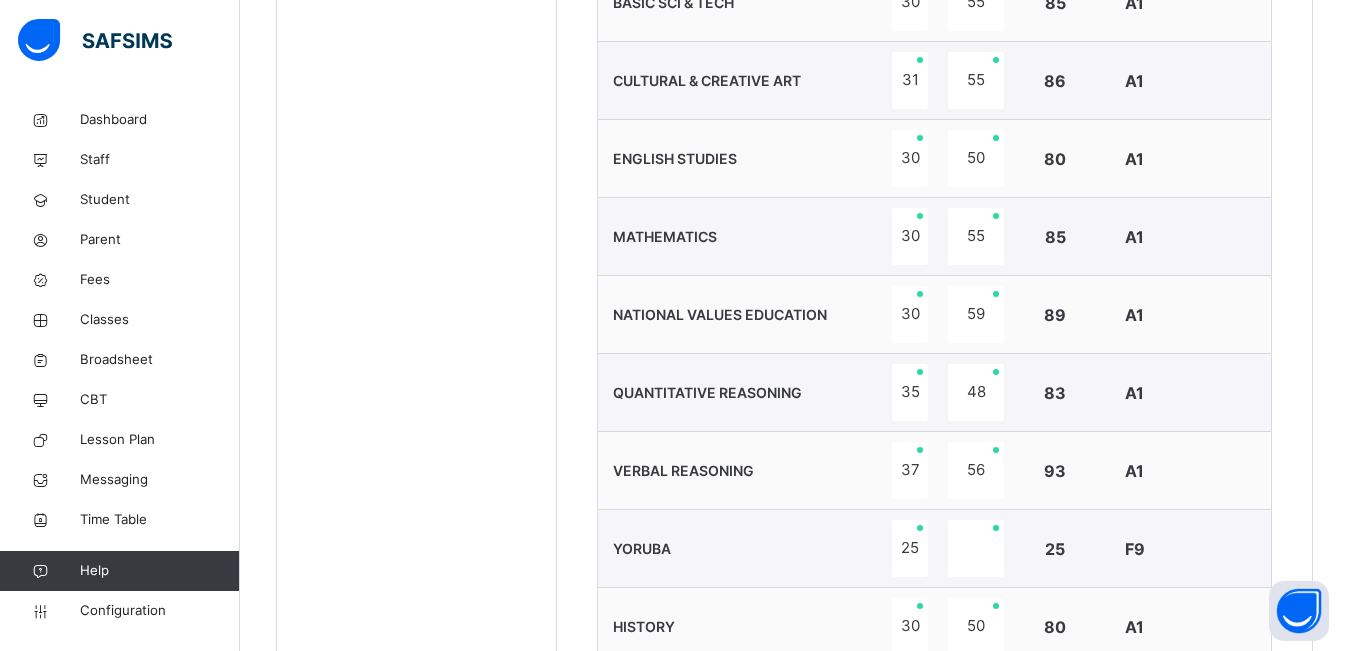 scroll, scrollTop: 879, scrollLeft: 0, axis: vertical 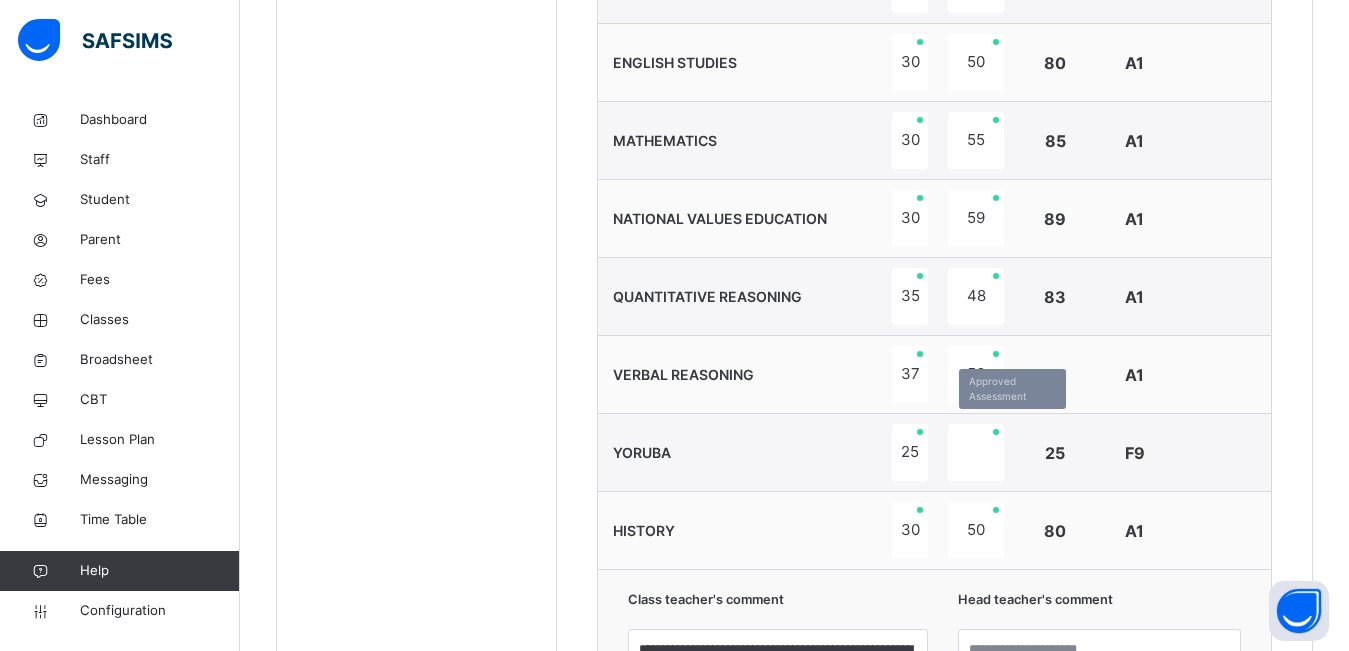 click at bounding box center [976, 452] 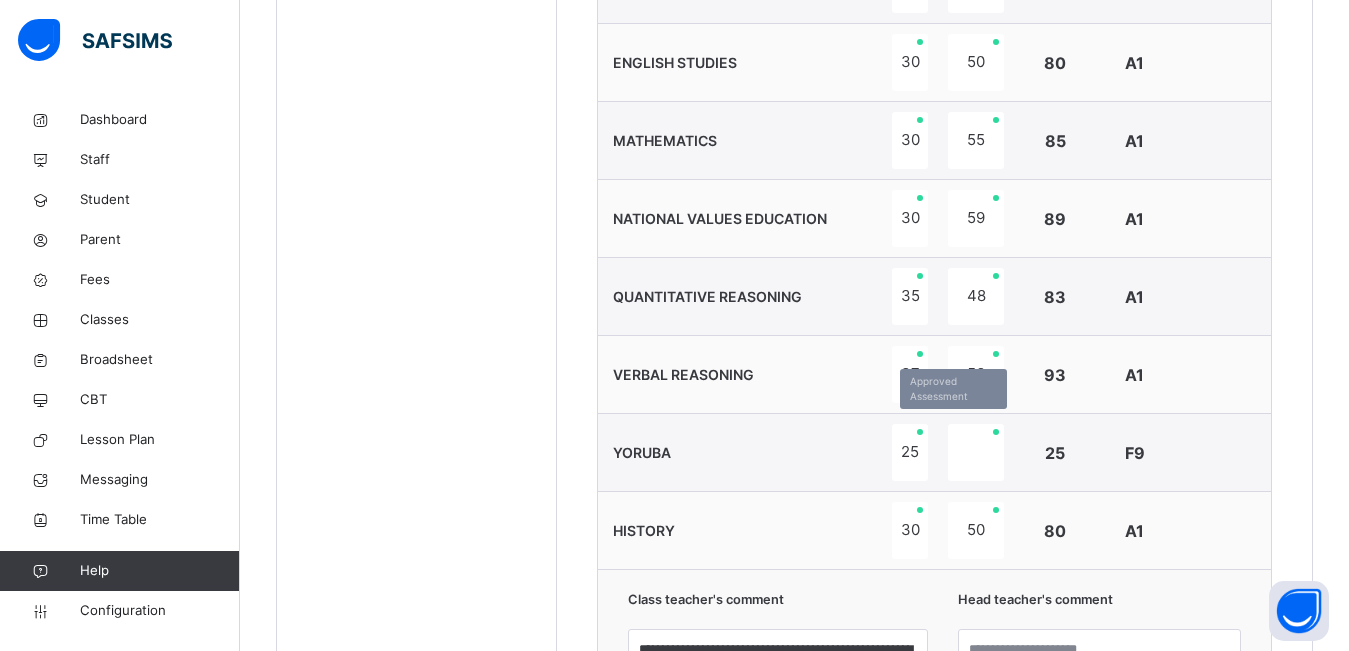 click on "25" at bounding box center [910, 452] 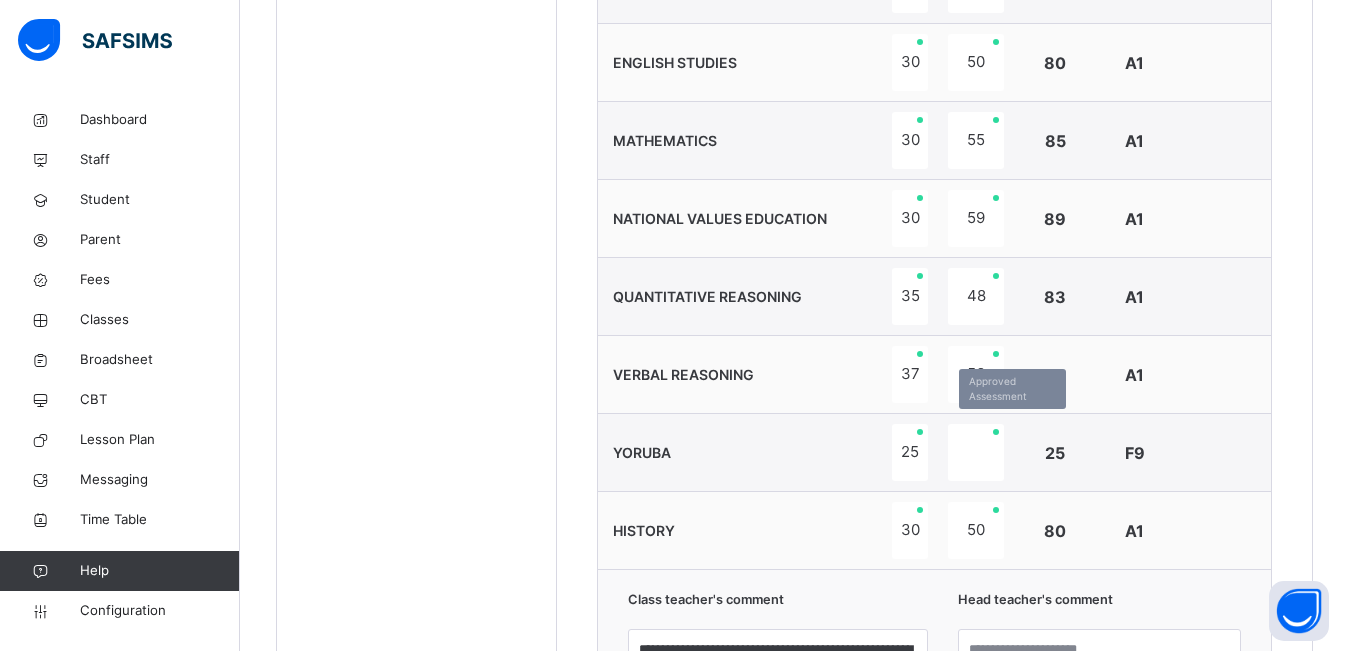 click at bounding box center (976, 452) 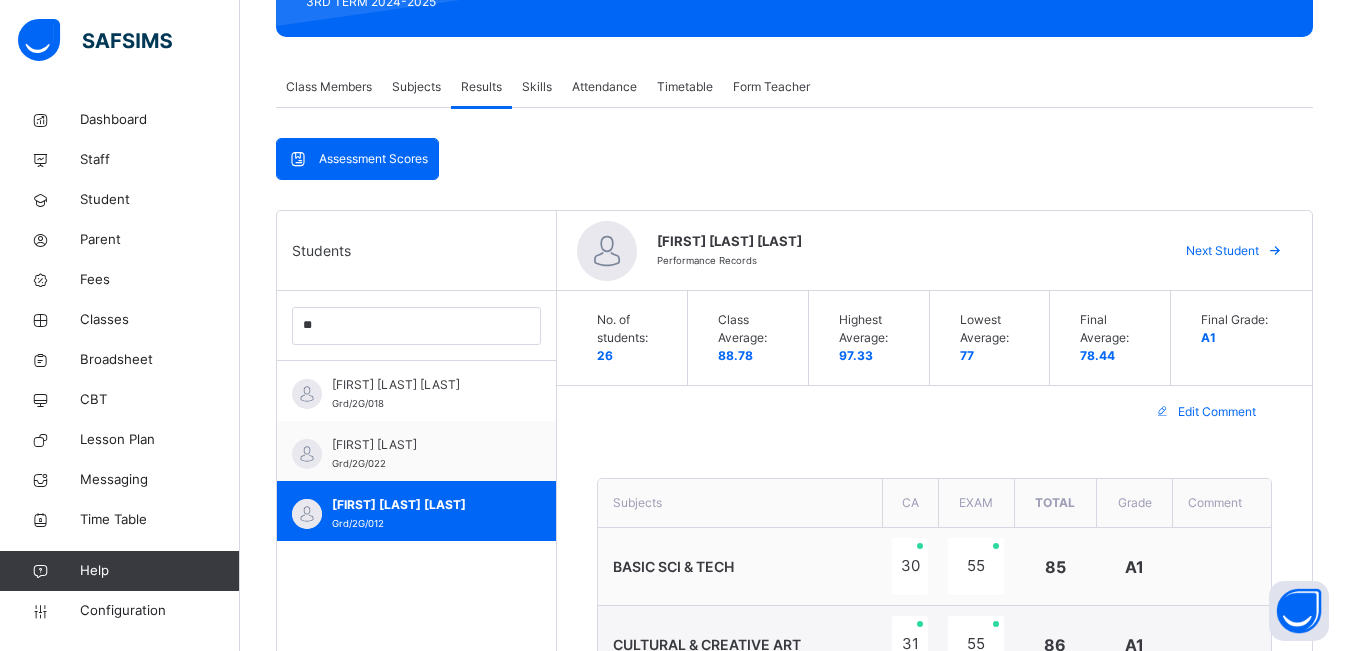 scroll, scrollTop: 299, scrollLeft: 0, axis: vertical 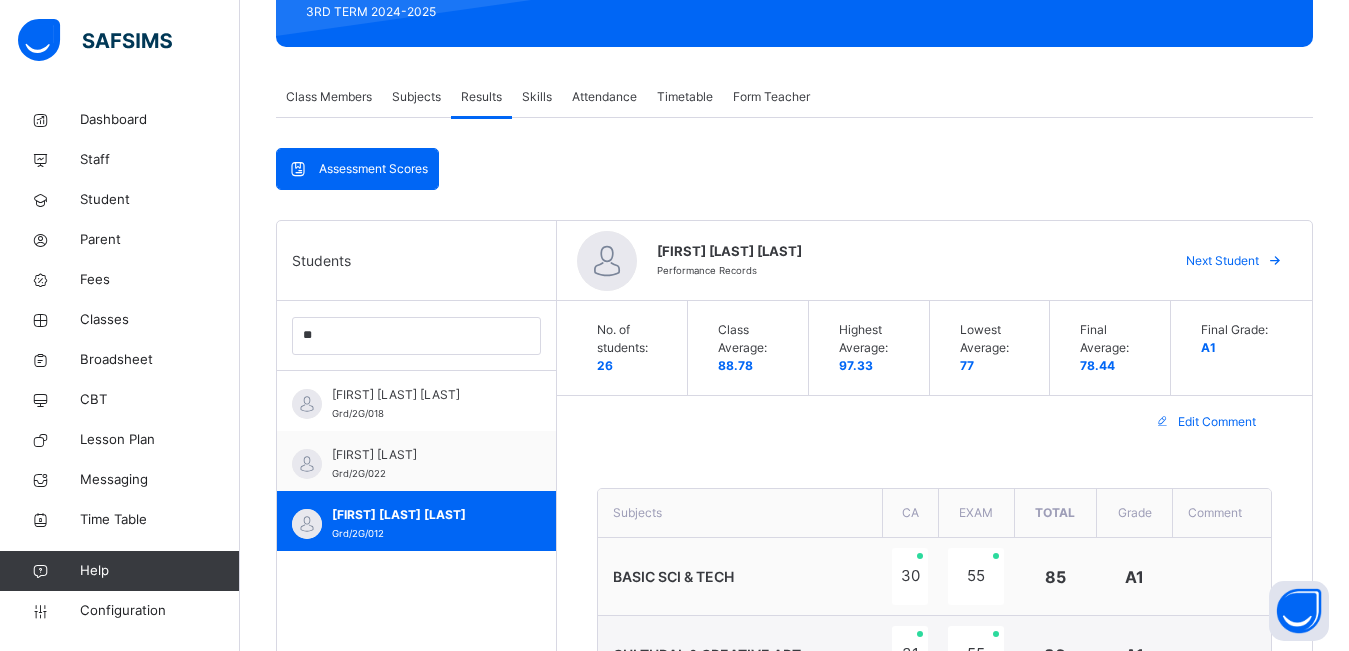 click on "Assessment Scores" at bounding box center [373, 169] 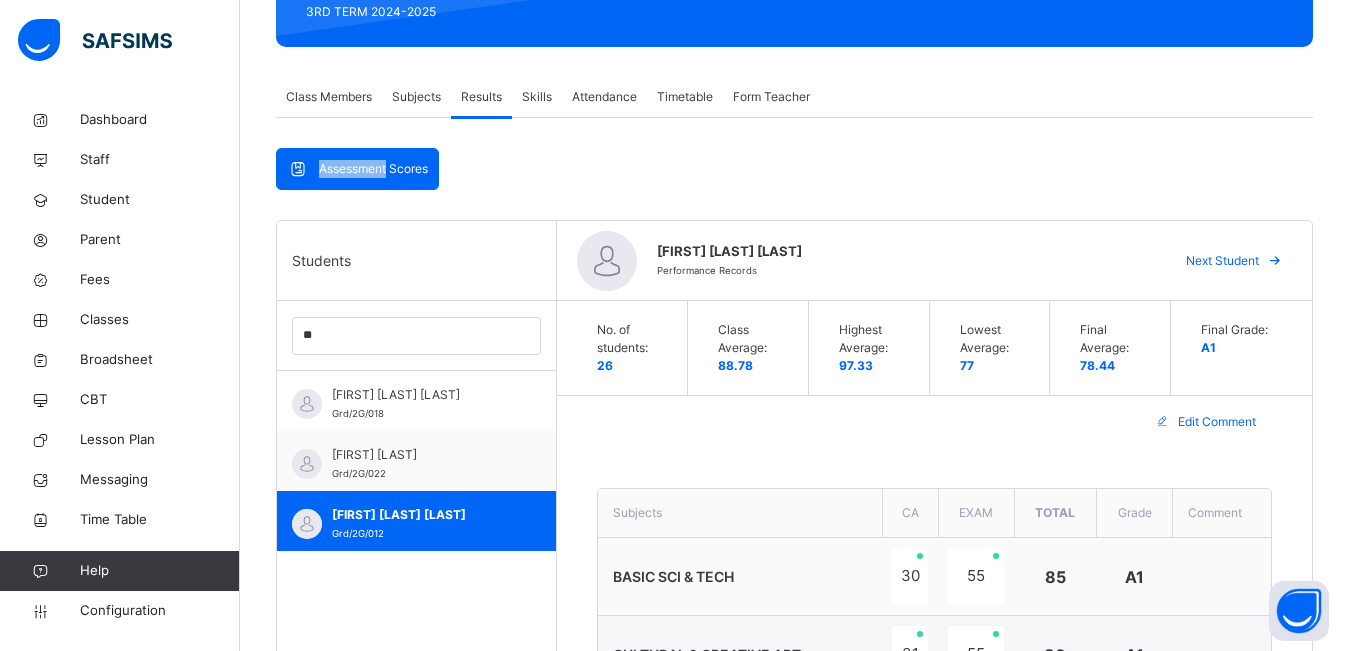 click on "Assessment Scores" at bounding box center (373, 169) 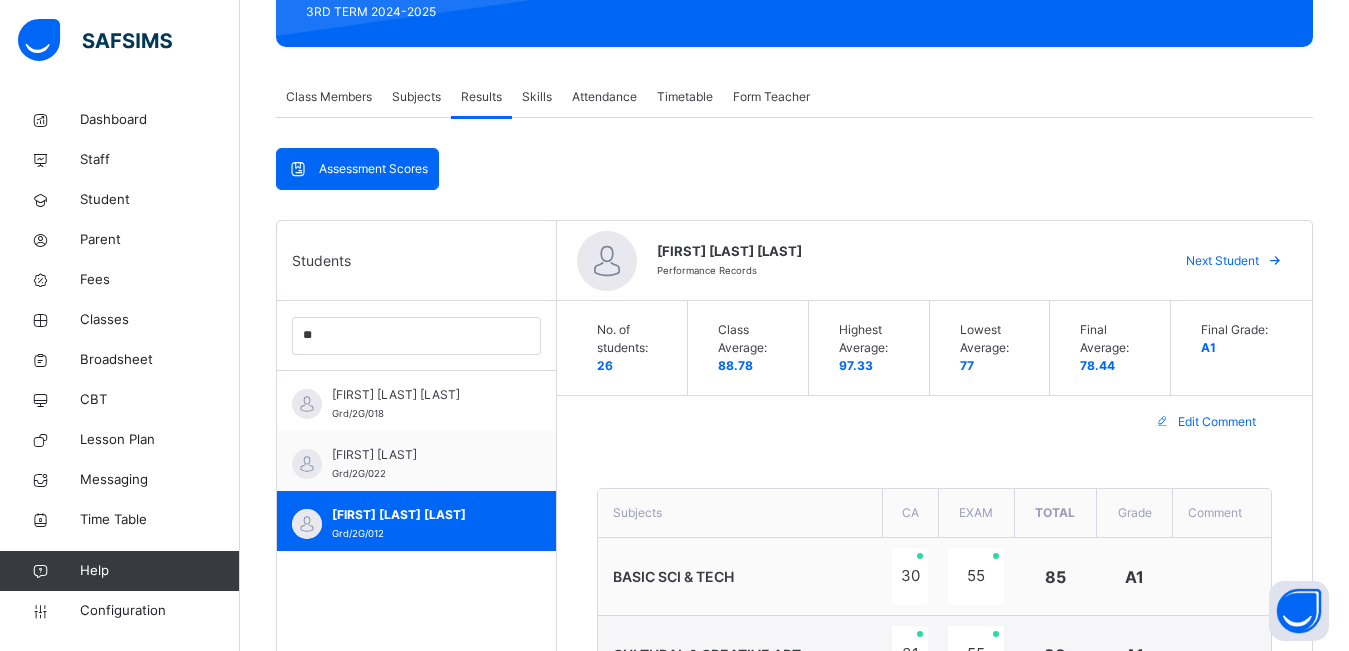 click at bounding box center [298, 169] 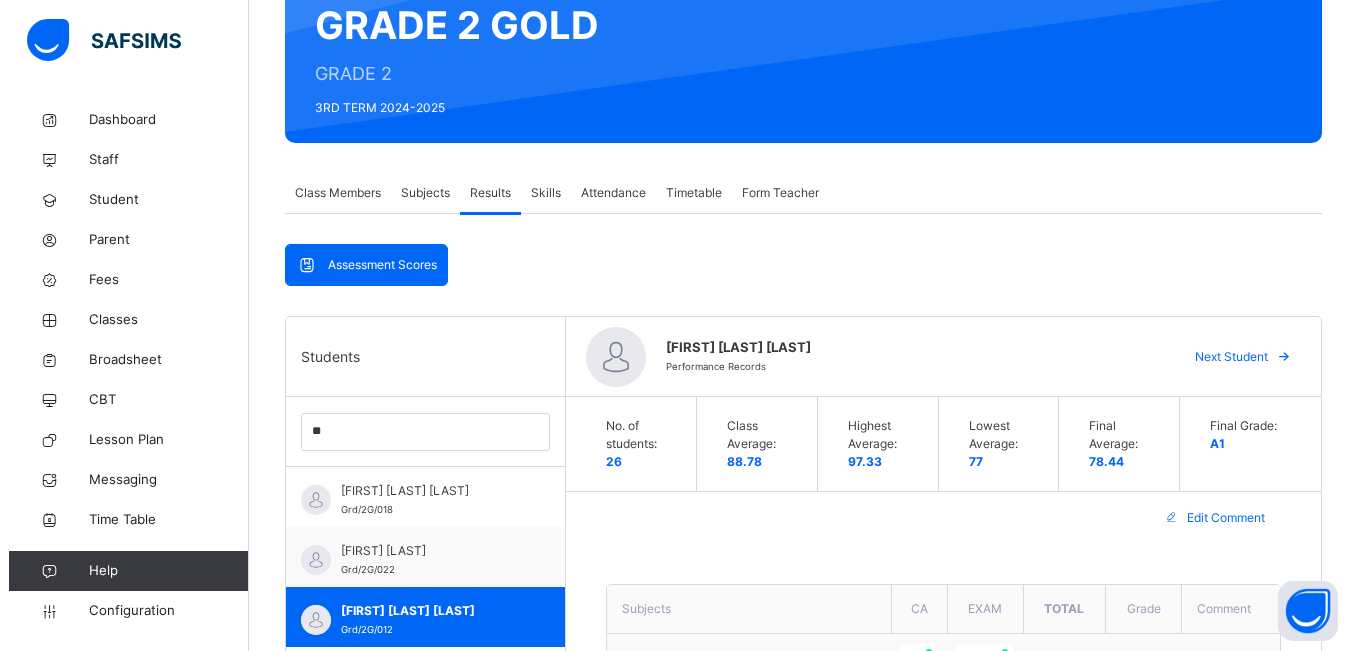 scroll, scrollTop: 133, scrollLeft: 0, axis: vertical 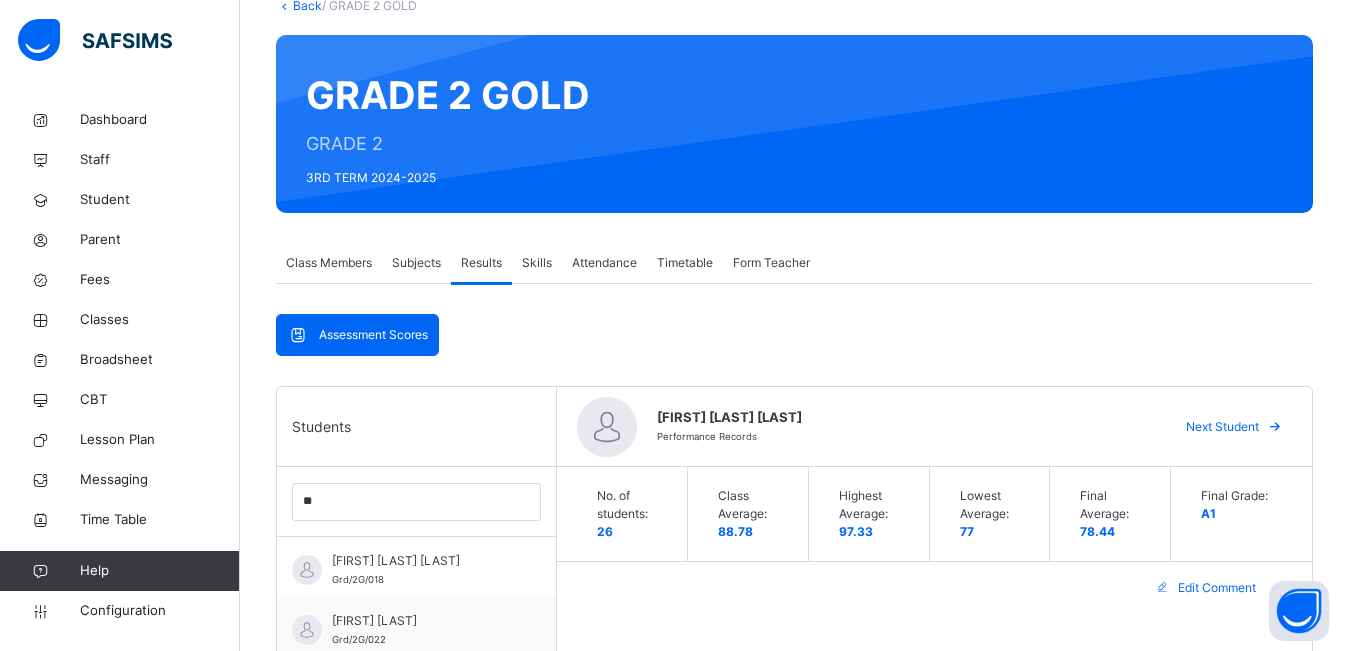 click on "Subjects" at bounding box center [416, 263] 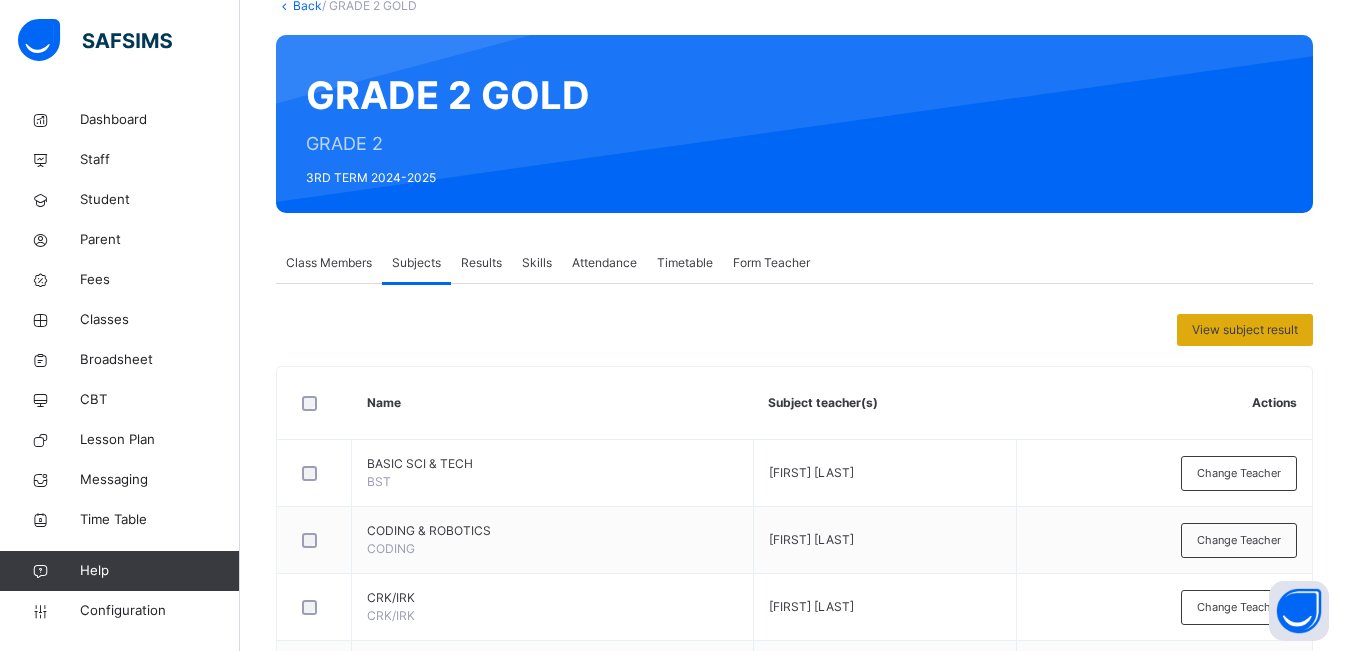click on "View subject result" at bounding box center [1245, 330] 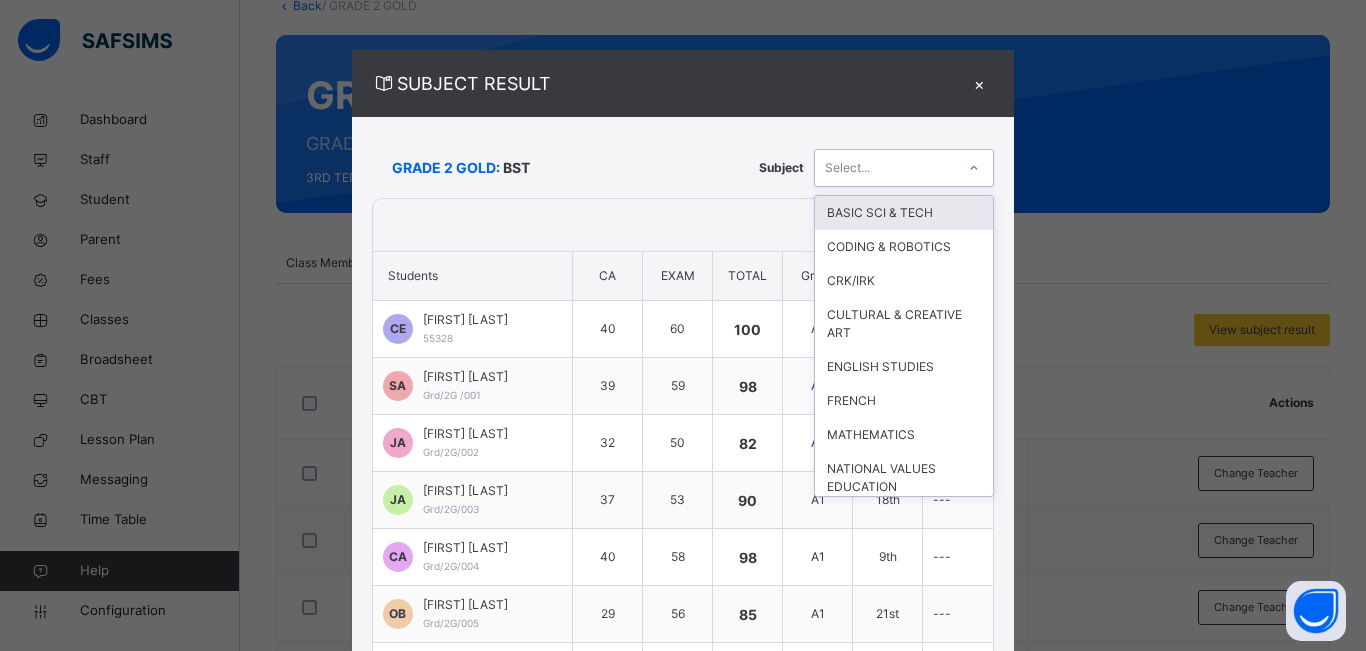 click on "Select..." at bounding box center (847, 168) 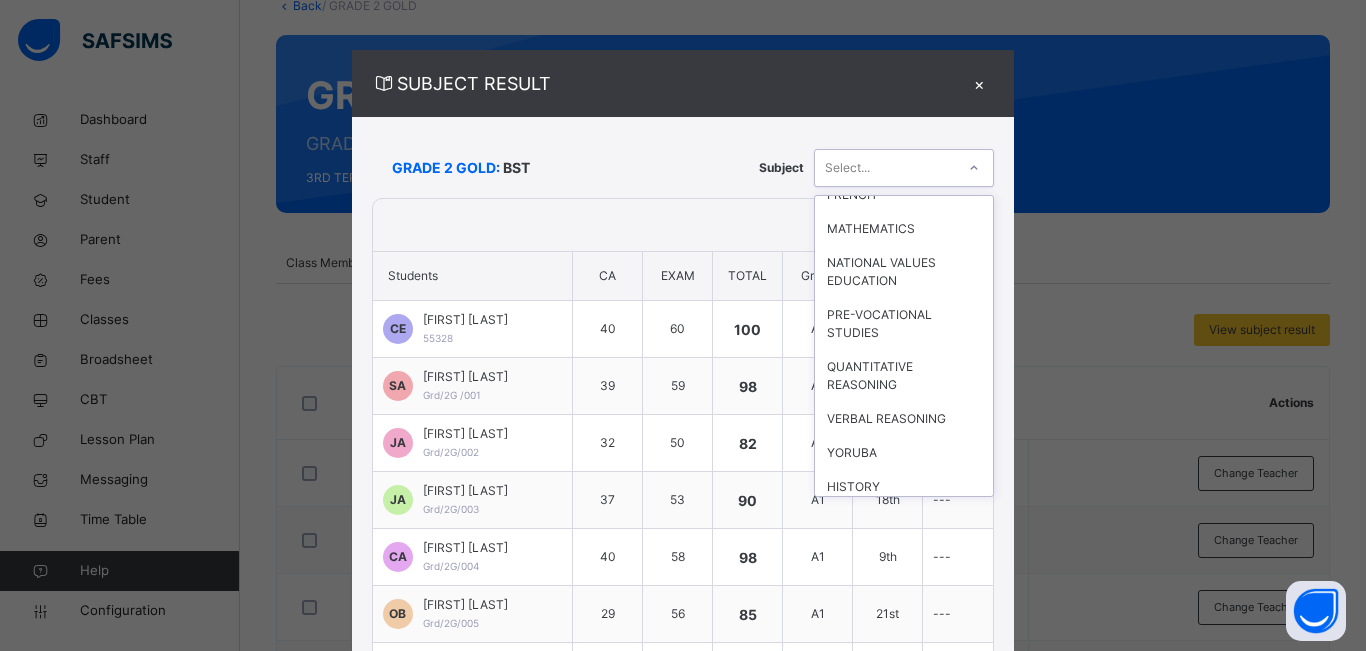 scroll, scrollTop: 214, scrollLeft: 0, axis: vertical 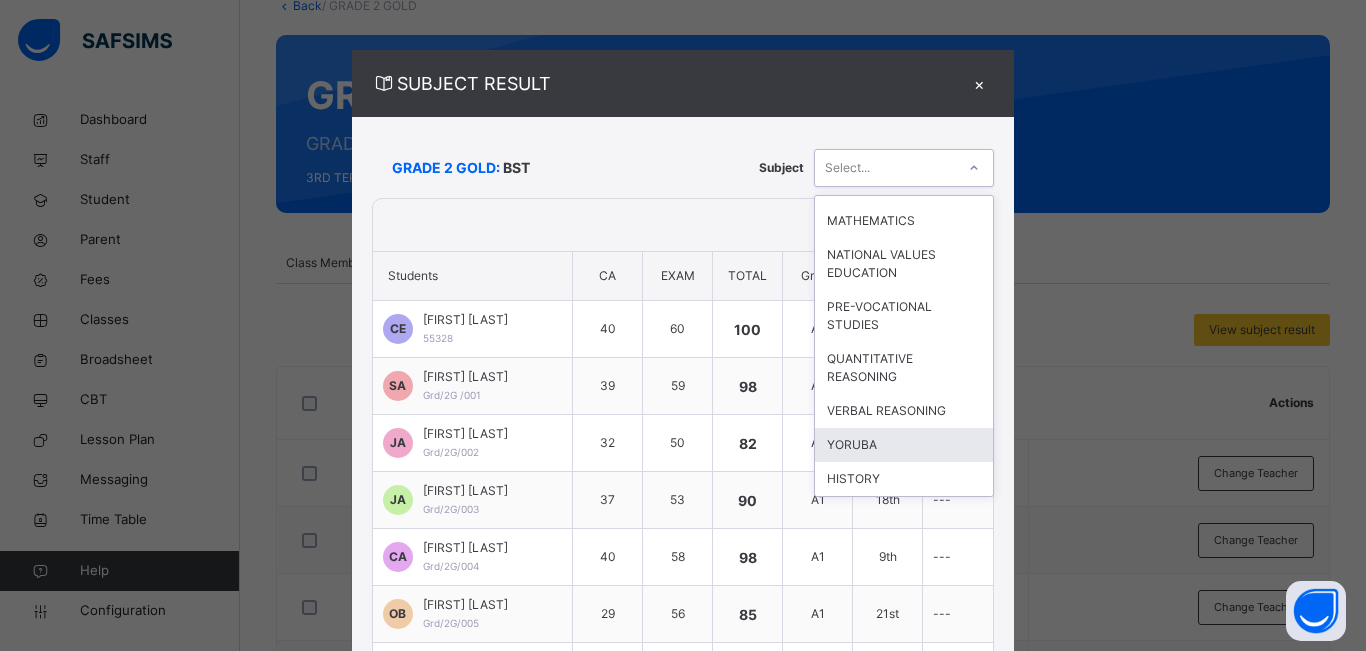 click on "YORUBA" at bounding box center [904, 445] 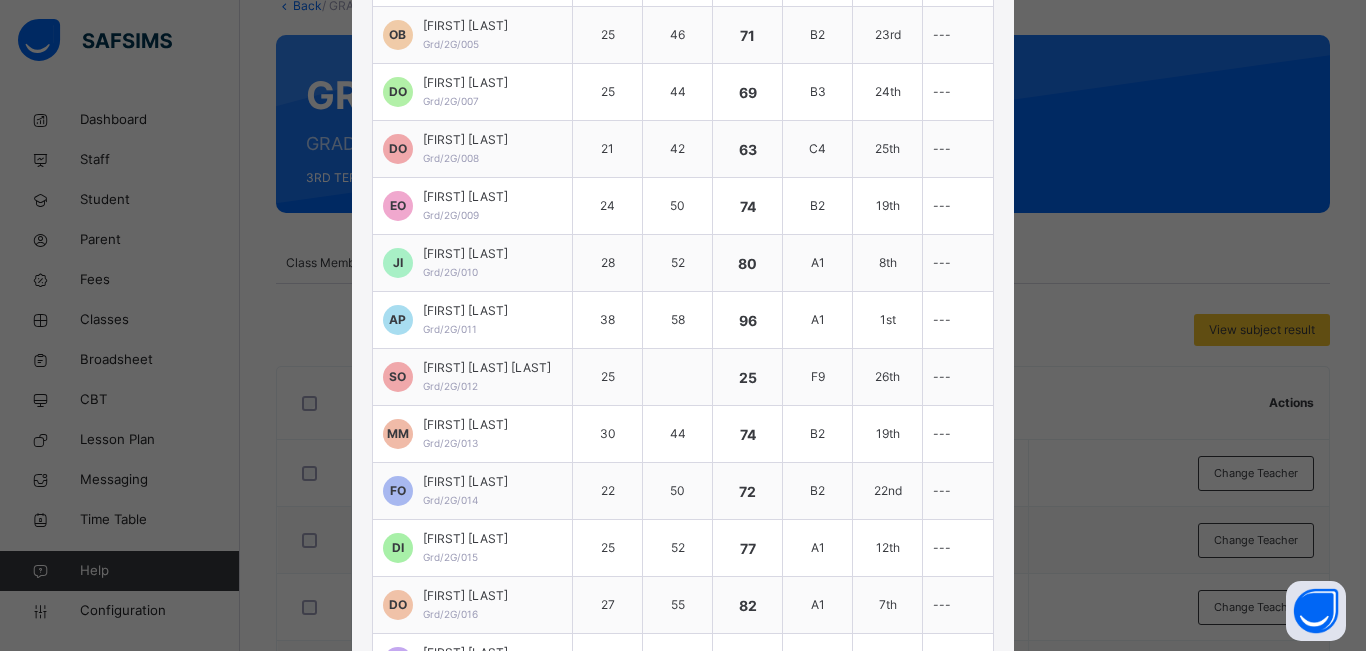 scroll, scrollTop: 587, scrollLeft: 0, axis: vertical 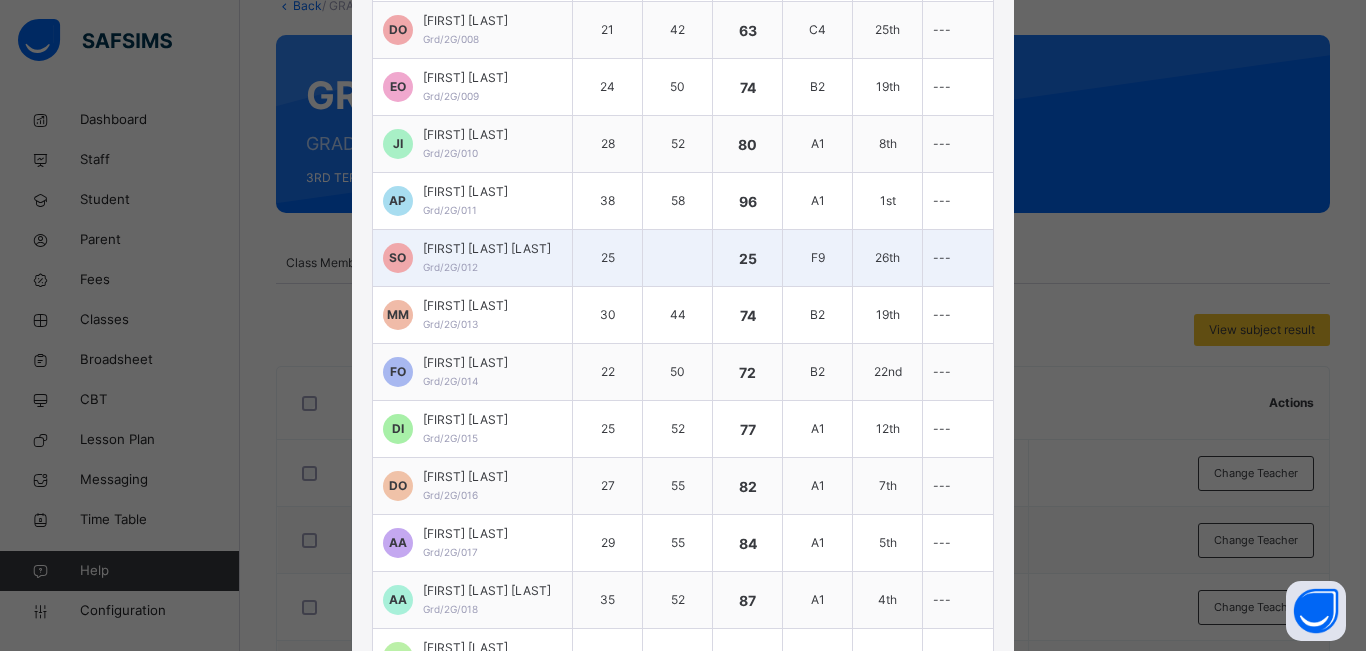 click at bounding box center [678, 258] 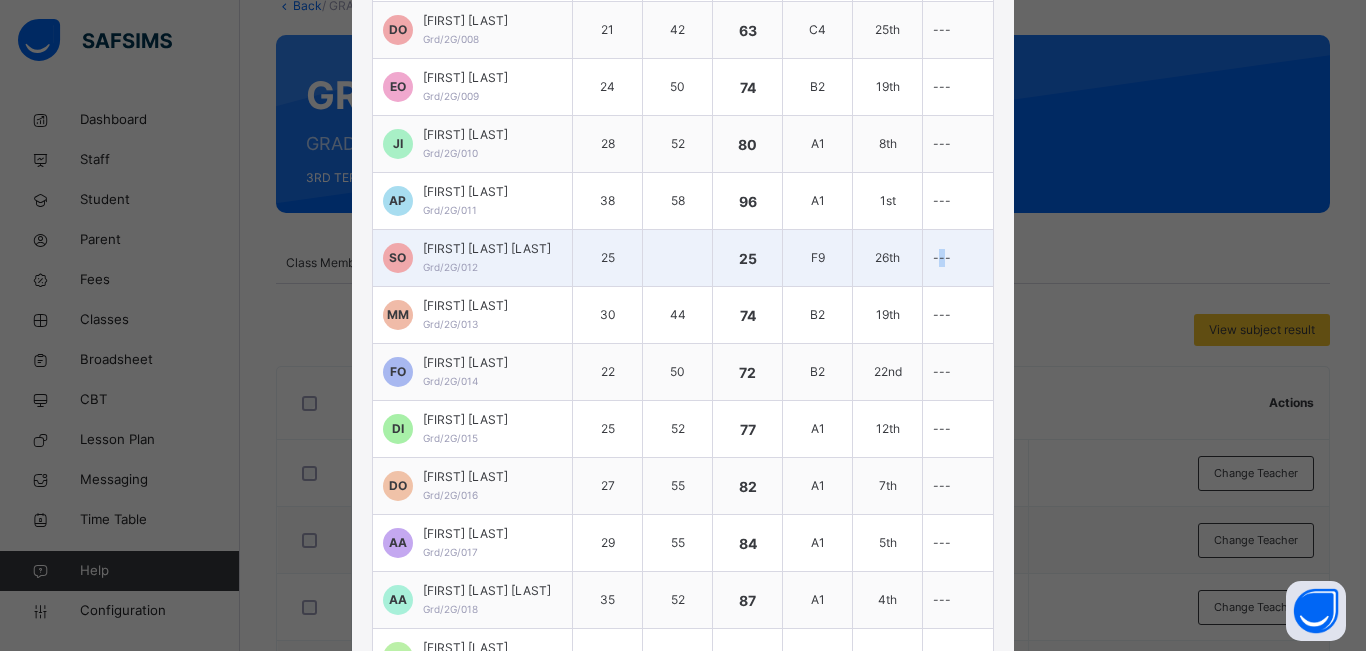 click on "---" at bounding box center [942, 257] 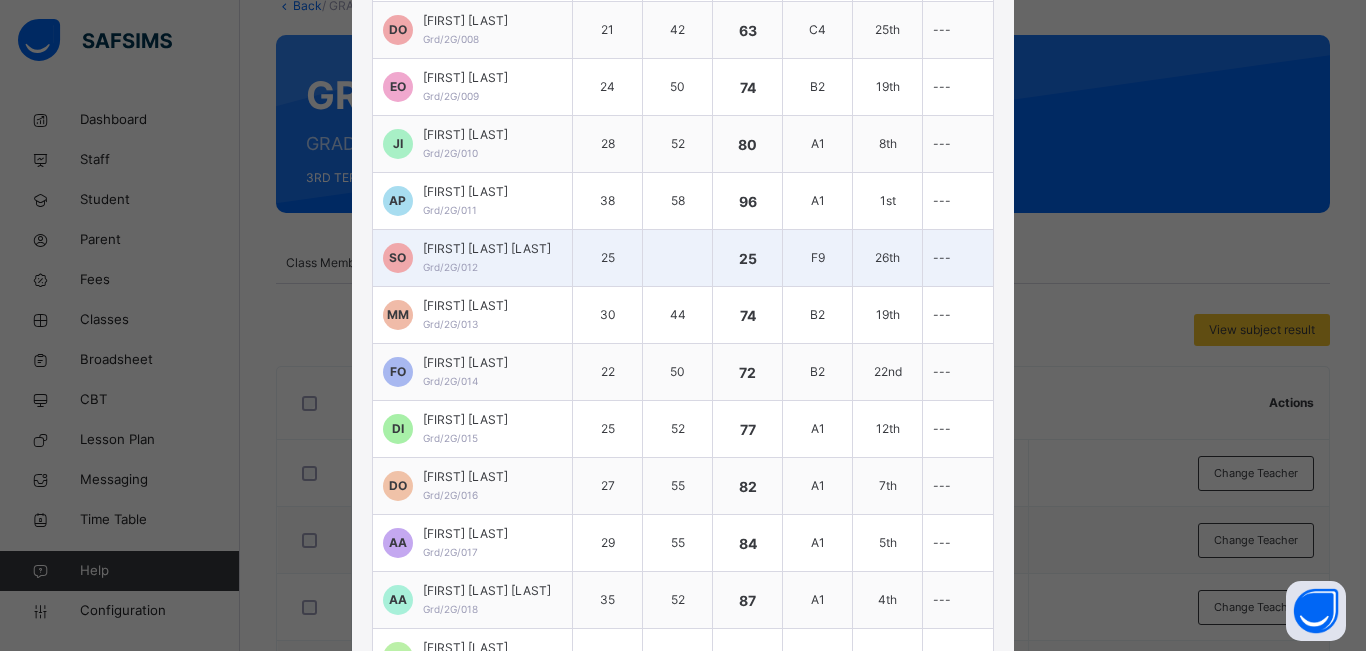 click at bounding box center (678, 258) 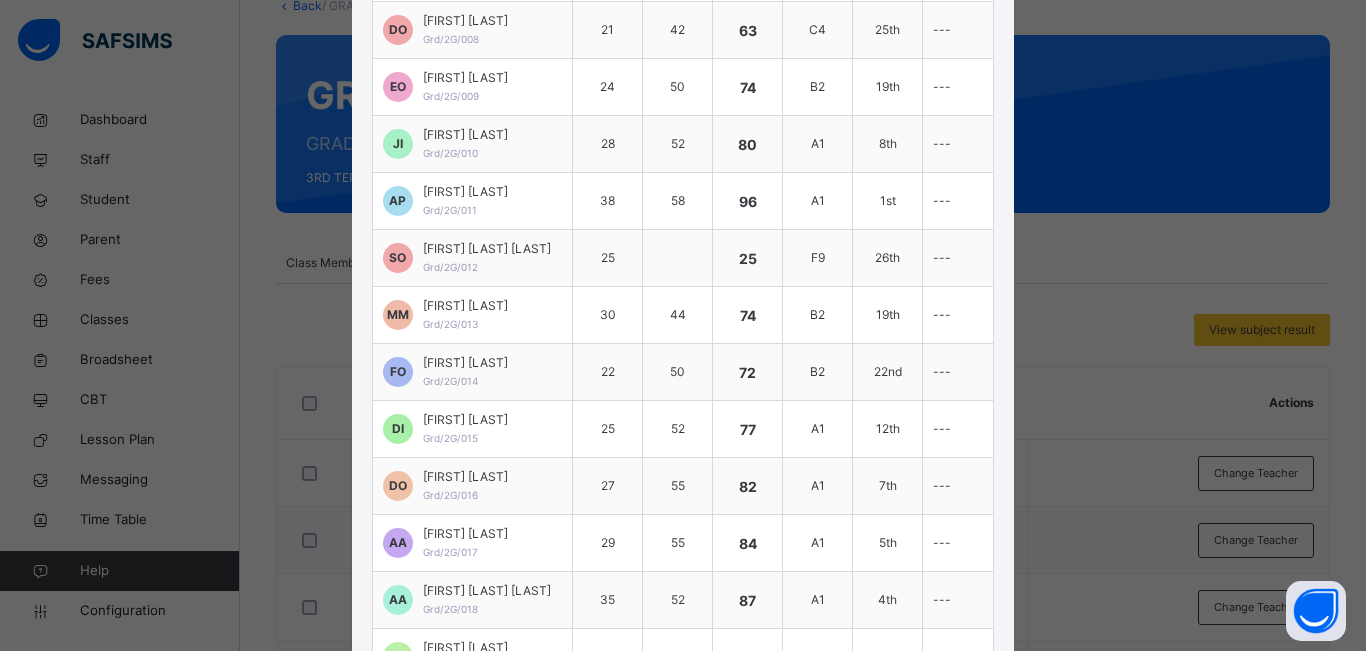 click on "SUBJECT RESULT × GRADE 2 GOLD: YOR Subject YORUBA Print Report Star Learners Nursery & Primary School Date: [DAY] [MONTH] [YEAR], [HOUR]:[MINUTE]:[SECOND] [AM/PM] Subject Result Class: GRADE 2 GOLD Subject: YOR S/NO Admission No. Students CA EXAM Total Grade Position Comments 1 55328 [FIRST]  [LAST] 27 50 77 A1 12th --- 2 Grd/2G /001 [FIRST]  [LAST] 30 50 80 A1 8th --- 3 Grd/2G/002 [FIRST]  [LAST] 25 50 75 A1 16th --- 4 Grd/2G/003 [FIRST]  [LAST] 31 52 83 A1 6th --- 5 Grd/2G/004 [FIRST]  [LAST] 37 56 93 A1 2nd --- 6 Grd/2G/005 [FIRST]  [LAST] 25 46 71 B2 23rd --- 7 Grd/2G/007 [FIRST]  [LAST] 25 44 69 B3 24th --- 8 Grd/2G/008 [FIRST]  [LAST] 21 42 63 C4 25th --- 9 Grd/2G/009 [FIRST]  [LAST] 24 50 74 B2 19th --- 10 Grd/2G/010 [FIRST]  [LAST] 28 52 80 A1 8th --- 11 Grd/2G/011 [FIRST]  [LAST] 38 58 96 A1 1st --- 12 Grd/2G/012 [FIRST] [LAST] [LAST] 25 25 F9 26th --- 13 Grd/2G/013 [FIRST]  [LAST] 30 44 74 B2 19th --- 14 Grd/2G/014 [FIRST]  [LAST] 22 50 72 B2 22nd --- 15 Grd/2G/015 [FIRST]  [LAST] 25 52 77 A1 12th ---" at bounding box center [683, 325] 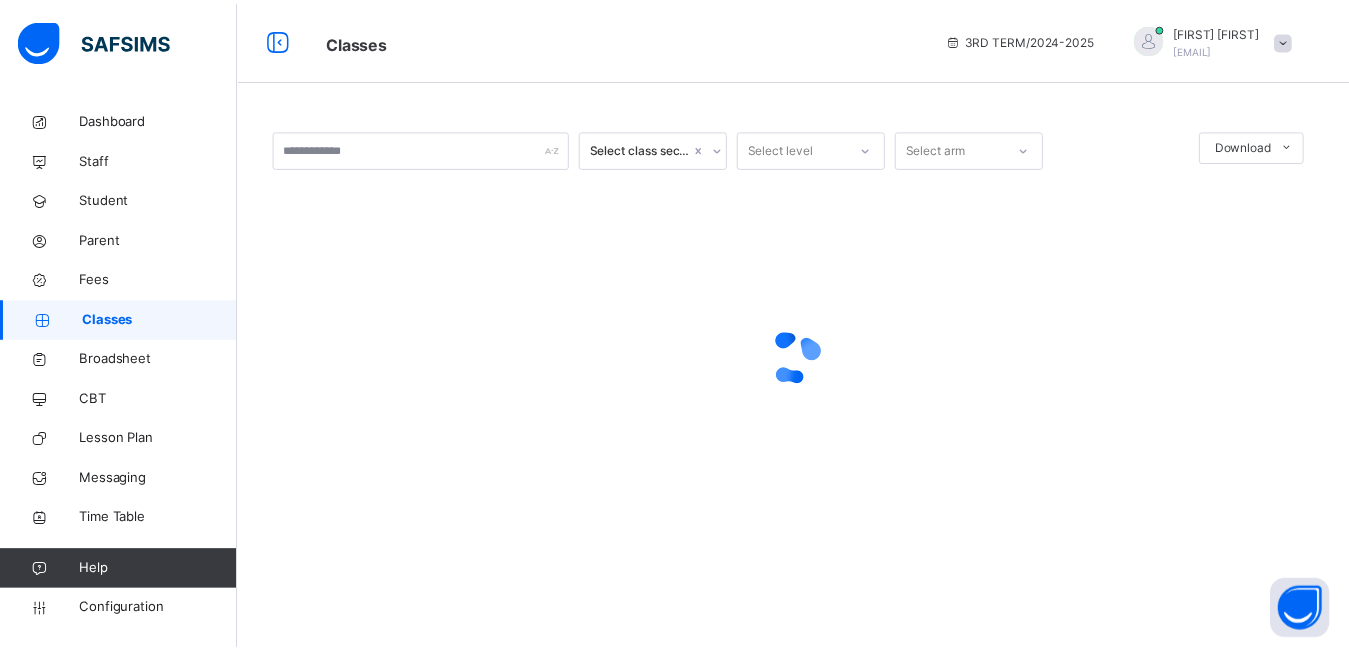 scroll, scrollTop: 0, scrollLeft: 0, axis: both 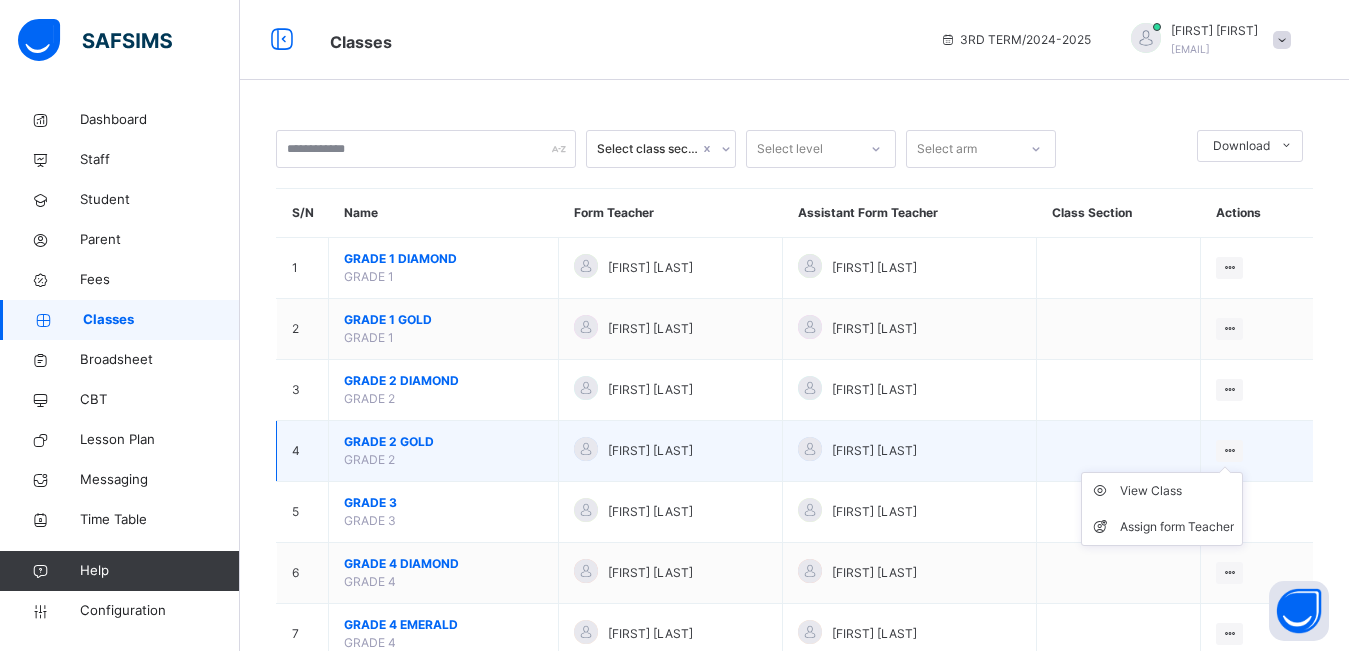 click at bounding box center [1229, 450] 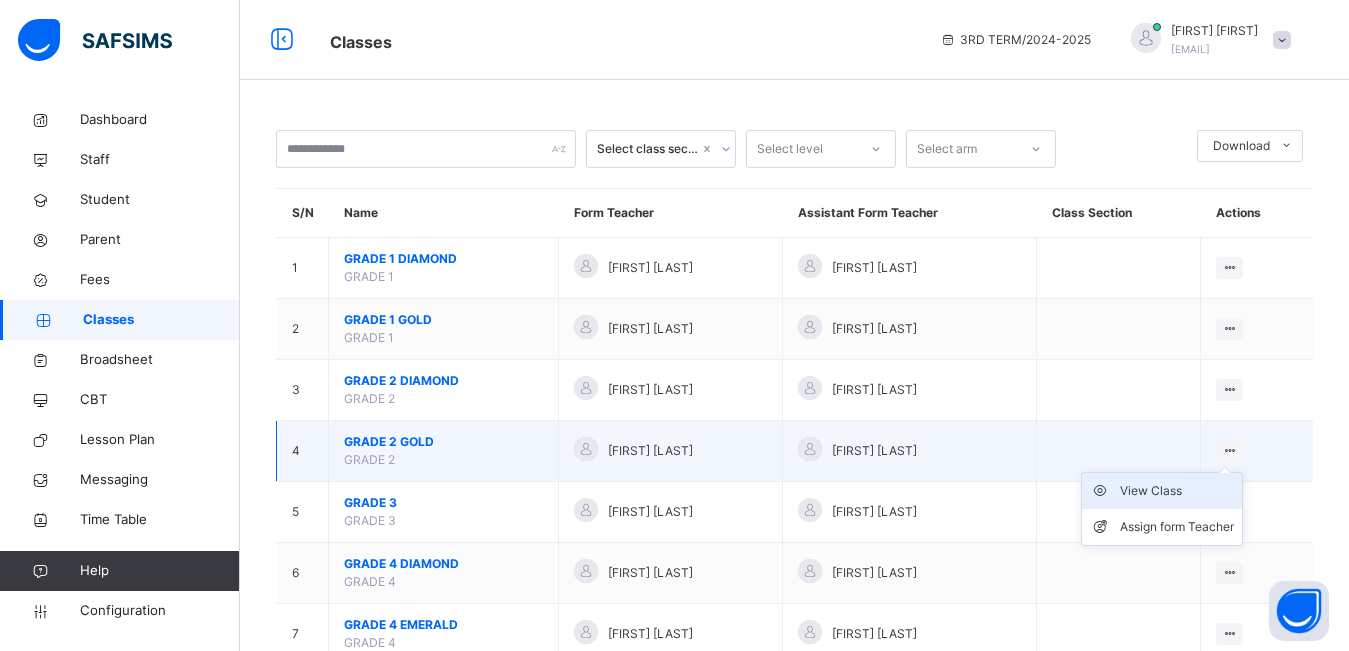 click on "View Class" at bounding box center (1177, 491) 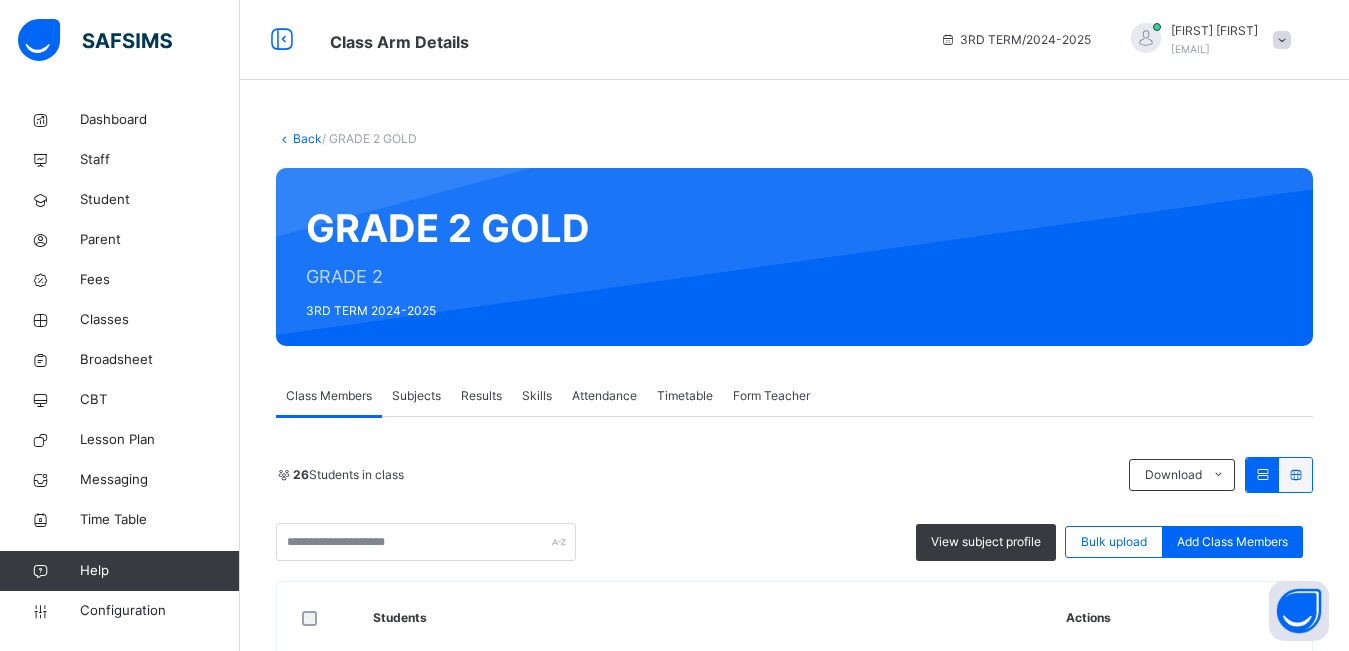scroll, scrollTop: 73, scrollLeft: 0, axis: vertical 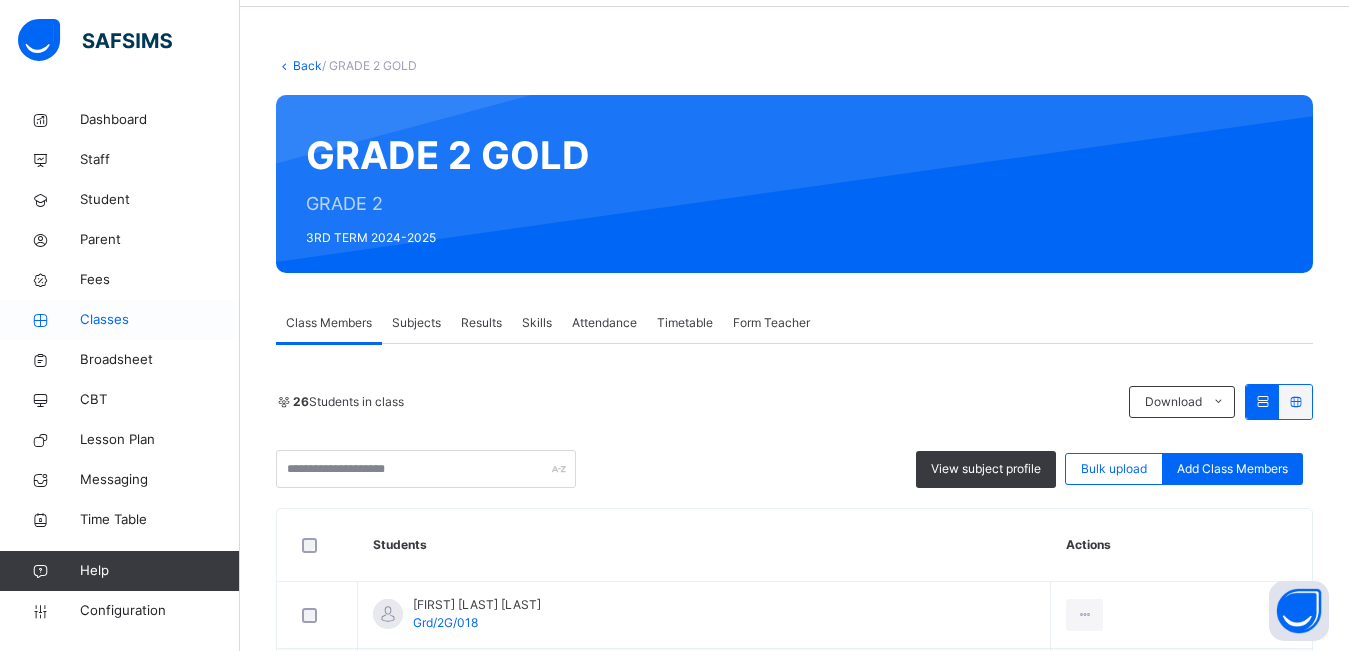 click on "Classes" at bounding box center (160, 320) 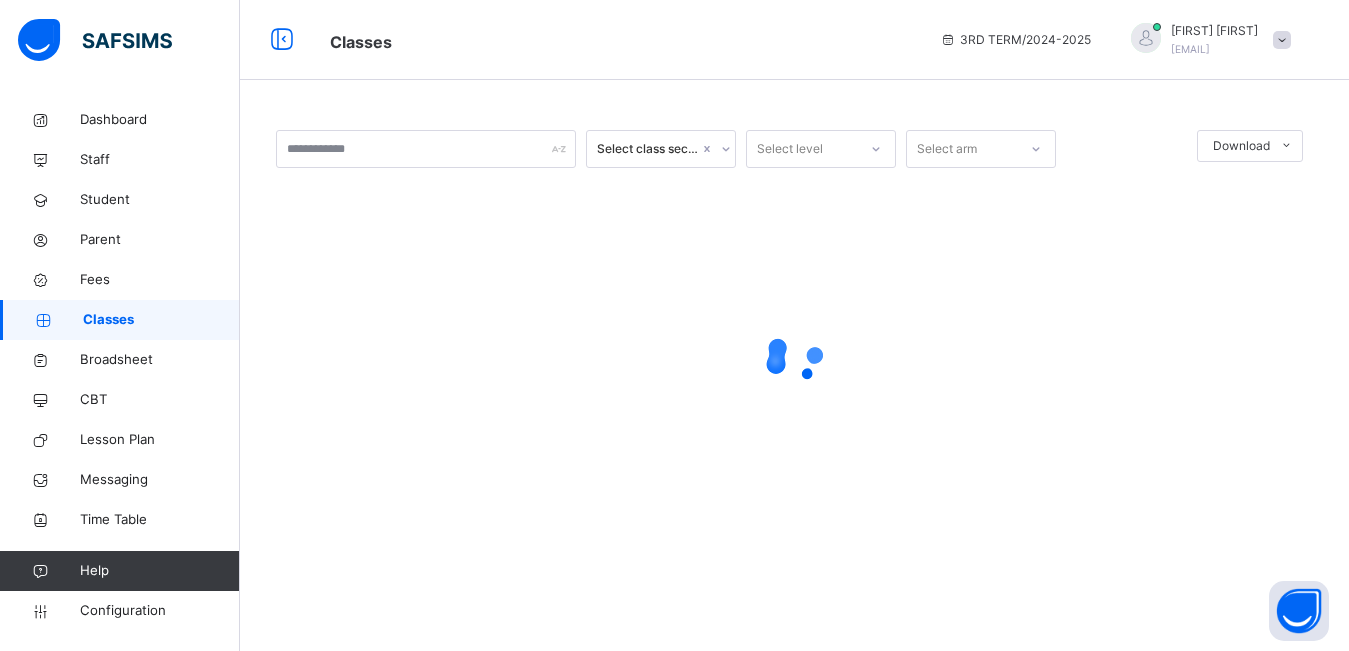 scroll, scrollTop: 0, scrollLeft: 0, axis: both 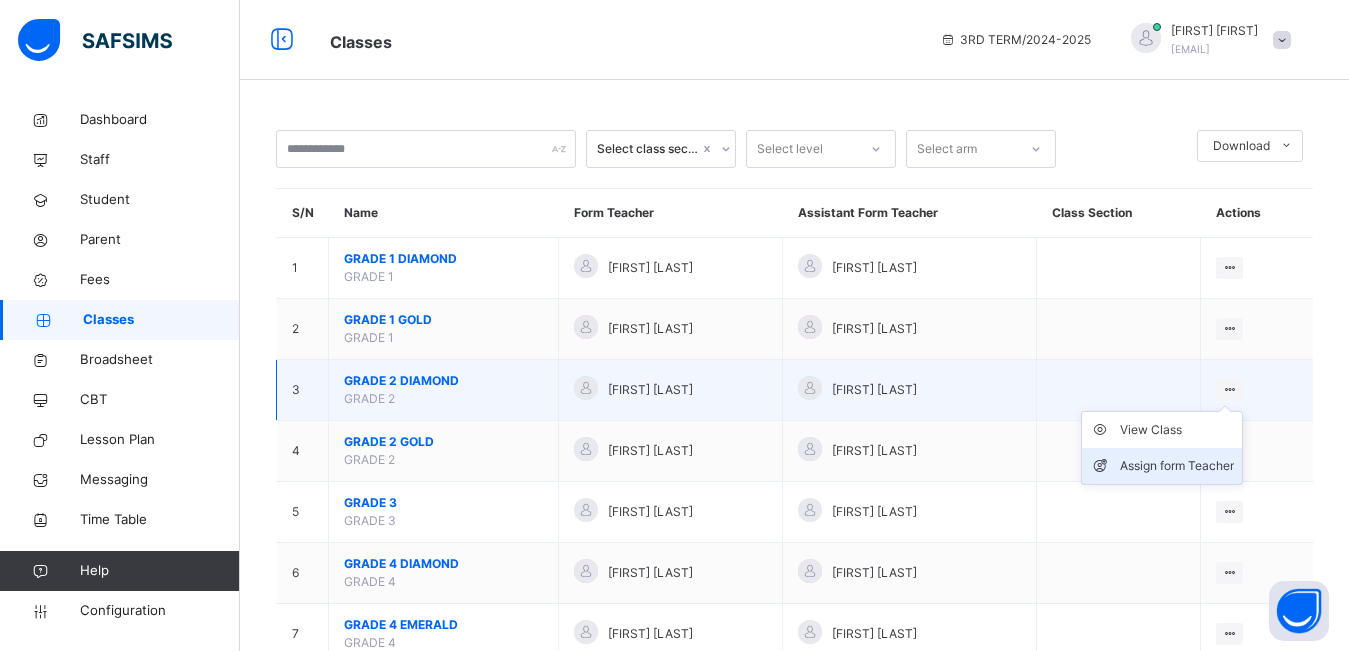 click on "Assign form Teacher" at bounding box center [1177, 466] 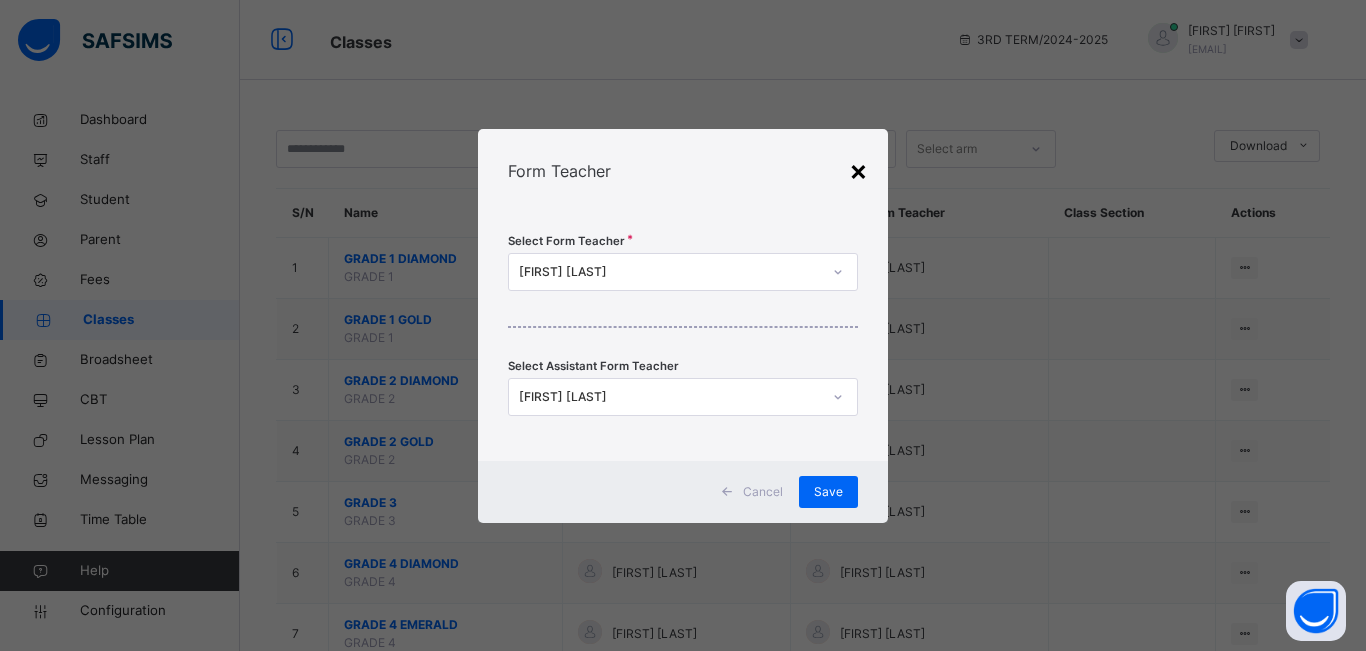 click on "×" at bounding box center [858, 170] 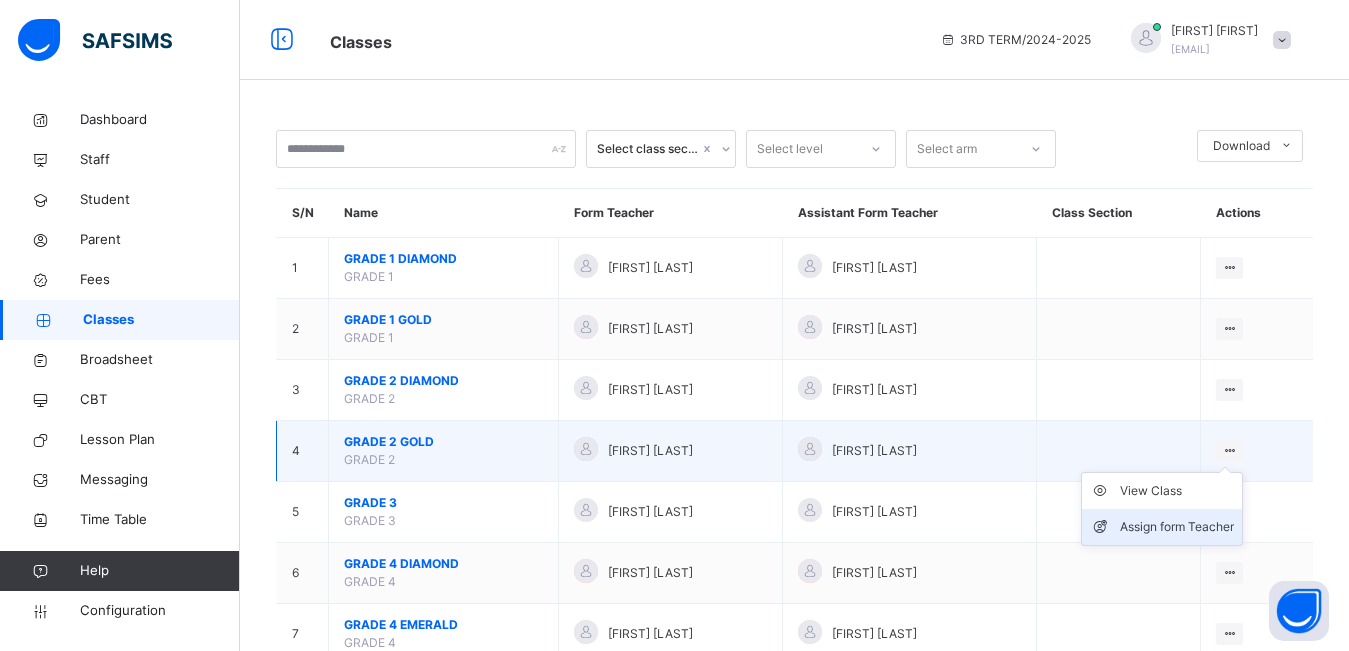 click on "Assign form Teacher" at bounding box center (1177, 527) 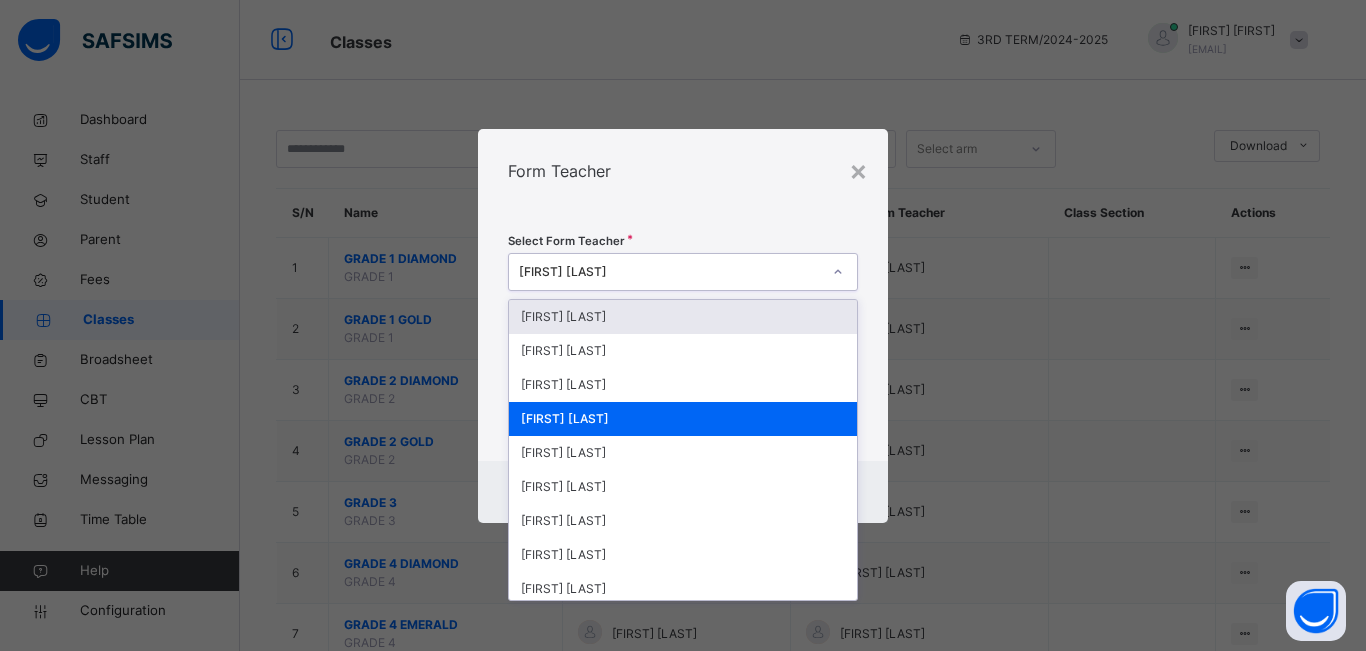click on "[FIRST] [LAST]" at bounding box center (670, 272) 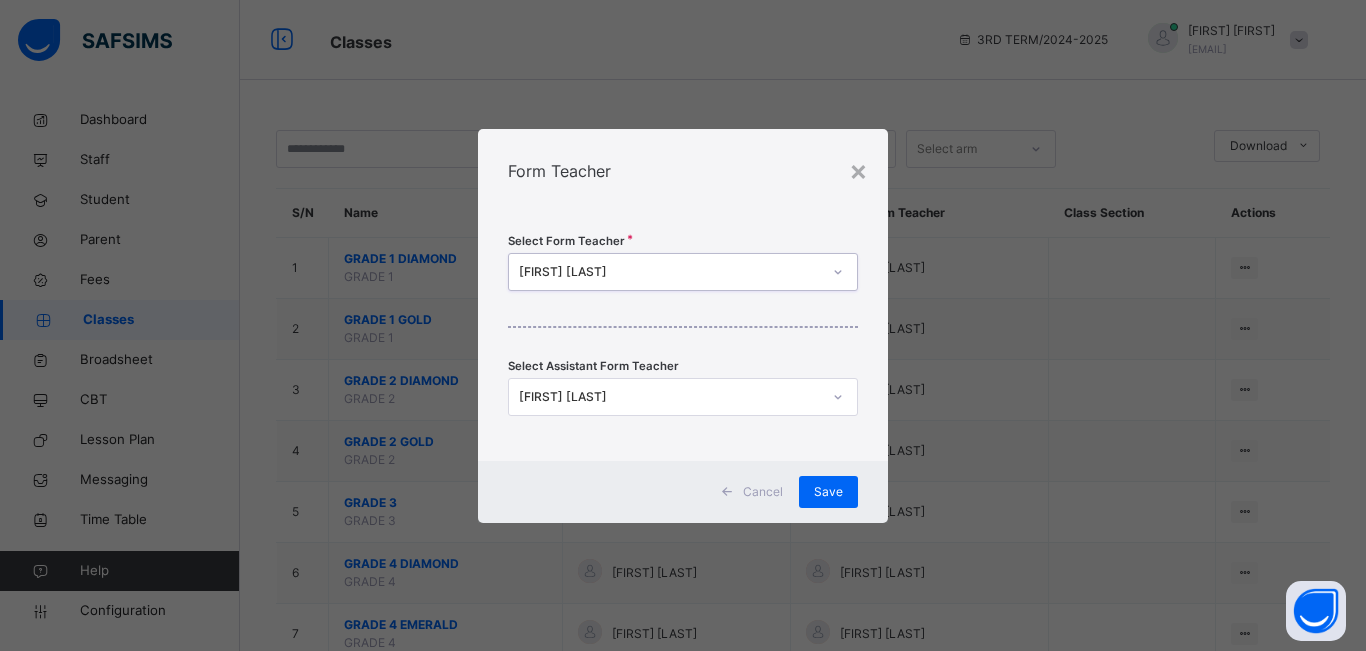 click on "[FIRST] [LAST]" at bounding box center (670, 272) 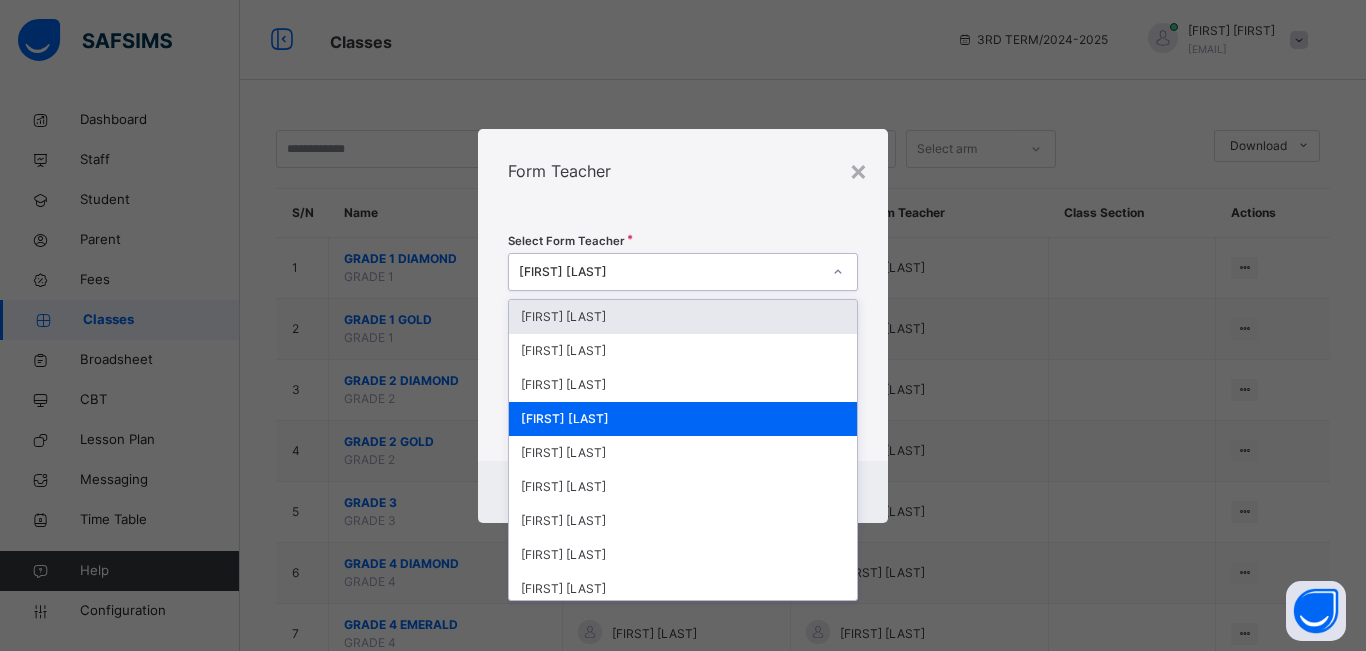 click on "[FIRST] [LAST]" at bounding box center (670, 272) 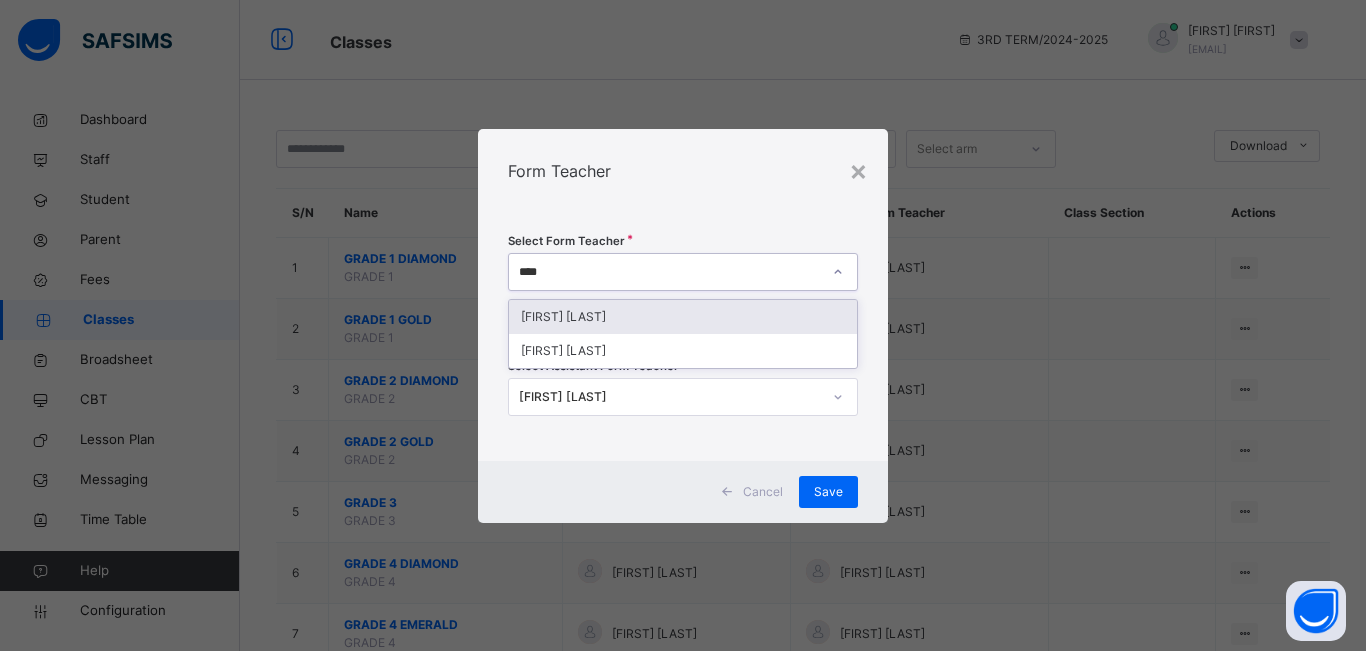 type on "*****" 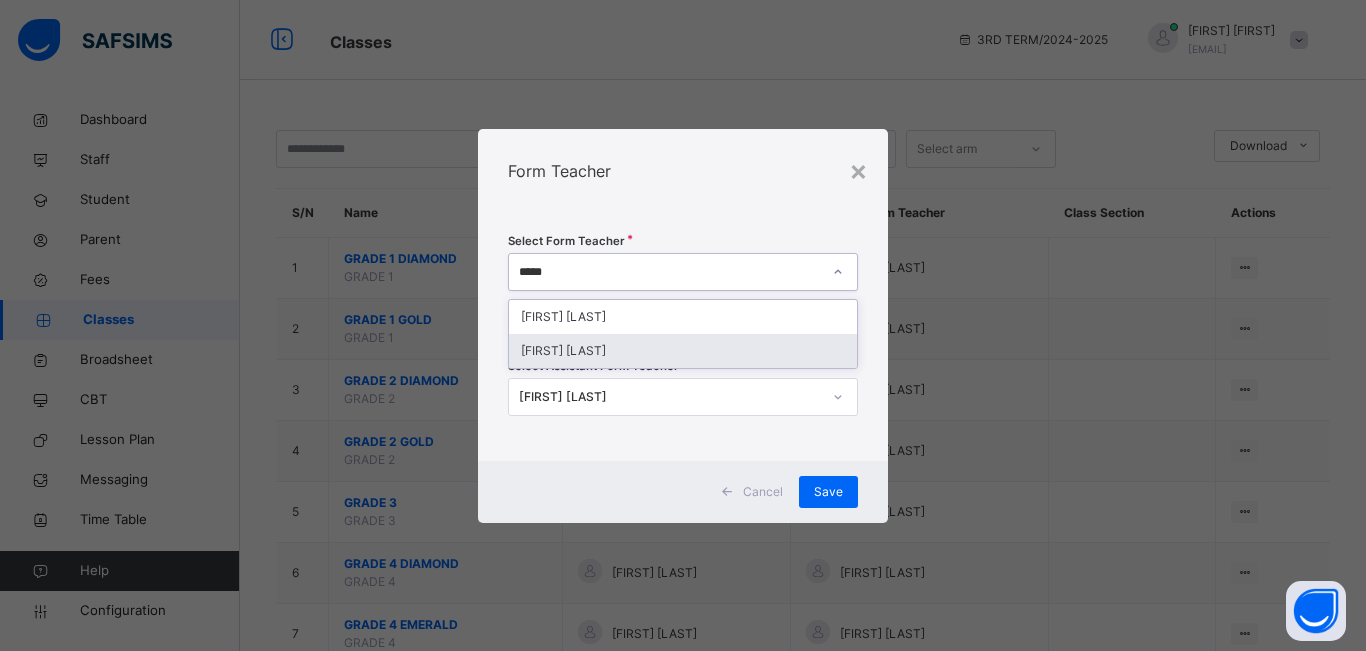 click on "[FIRST]  [LAST]" at bounding box center (683, 351) 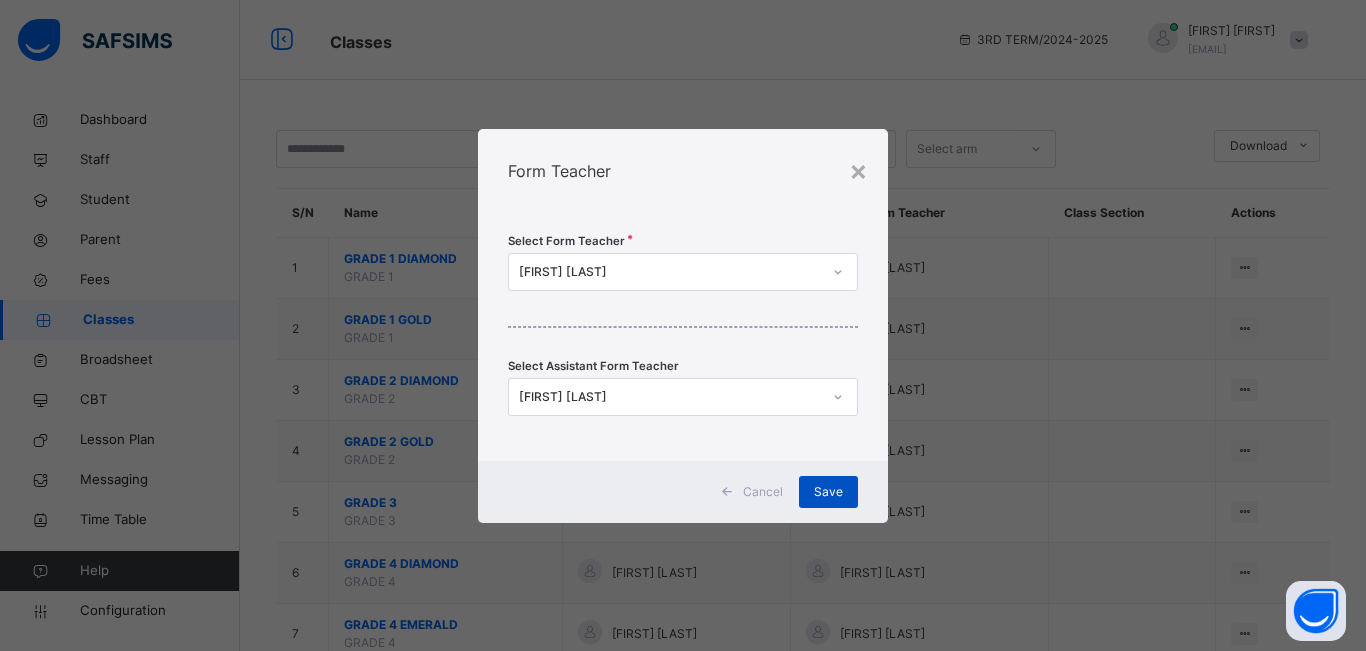 click on "Save" at bounding box center [828, 492] 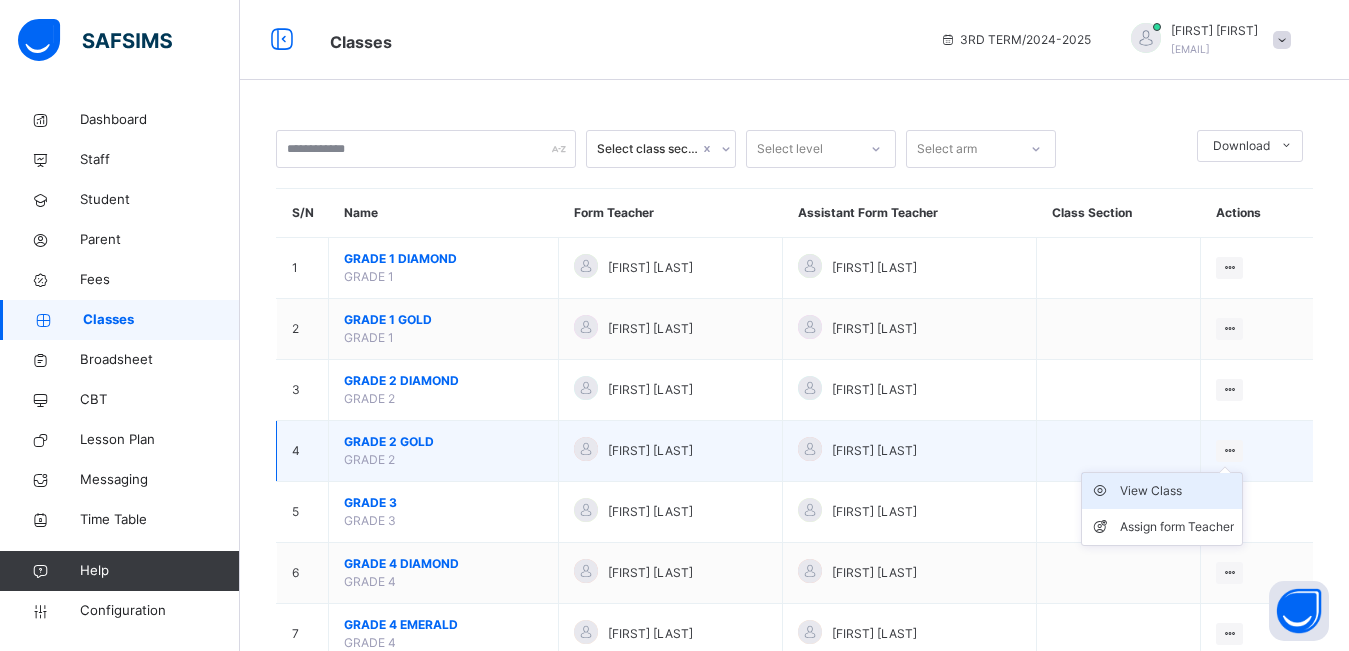 click on "View Class" at bounding box center (1177, 491) 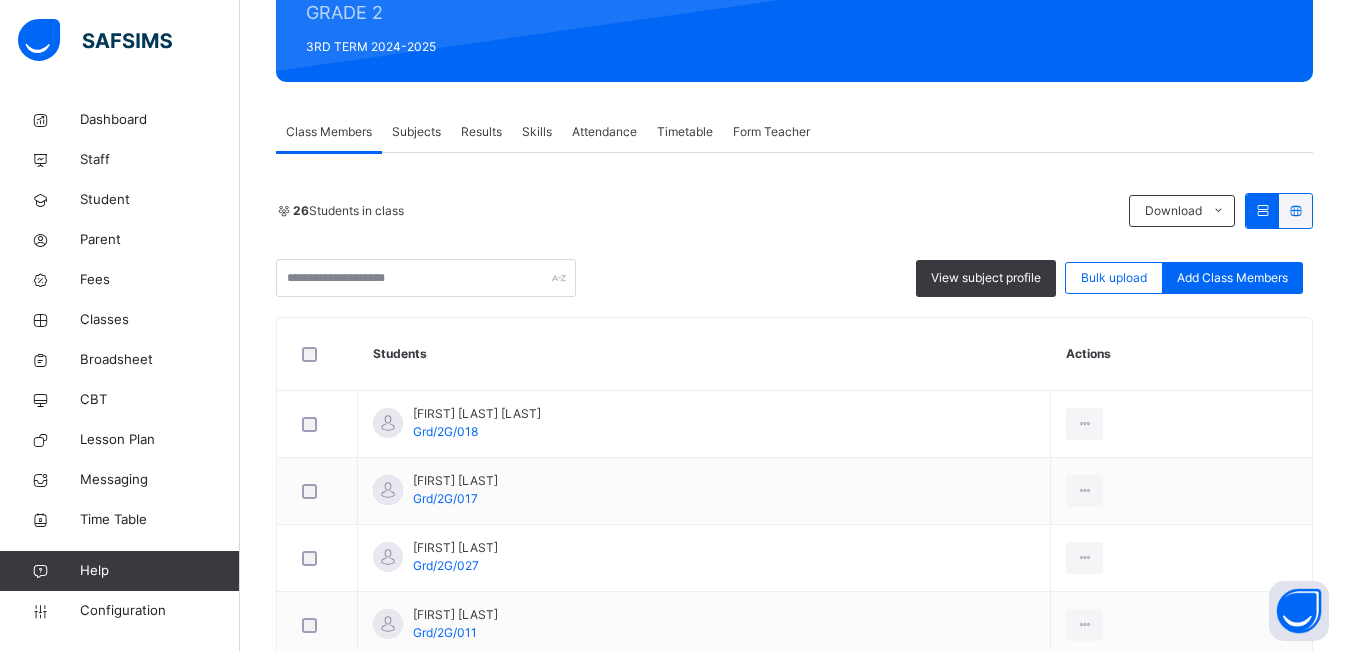 scroll, scrollTop: 256, scrollLeft: 0, axis: vertical 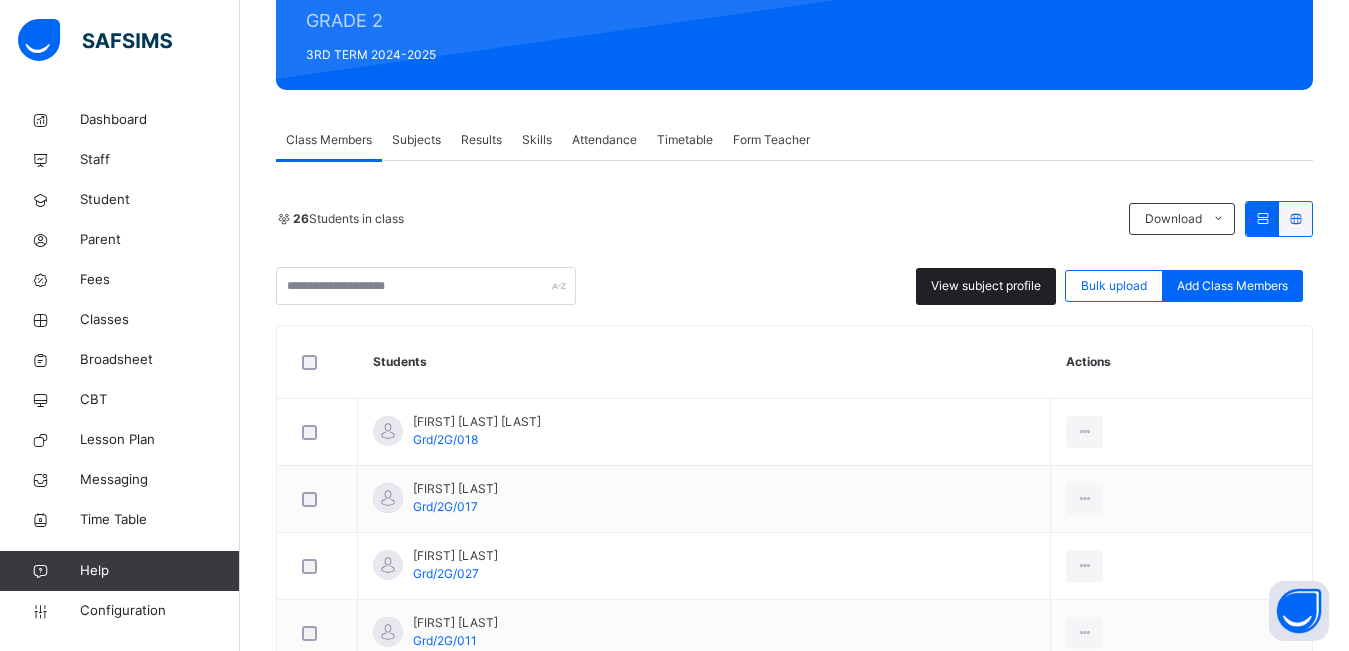 click on "View subject profile" at bounding box center [986, 286] 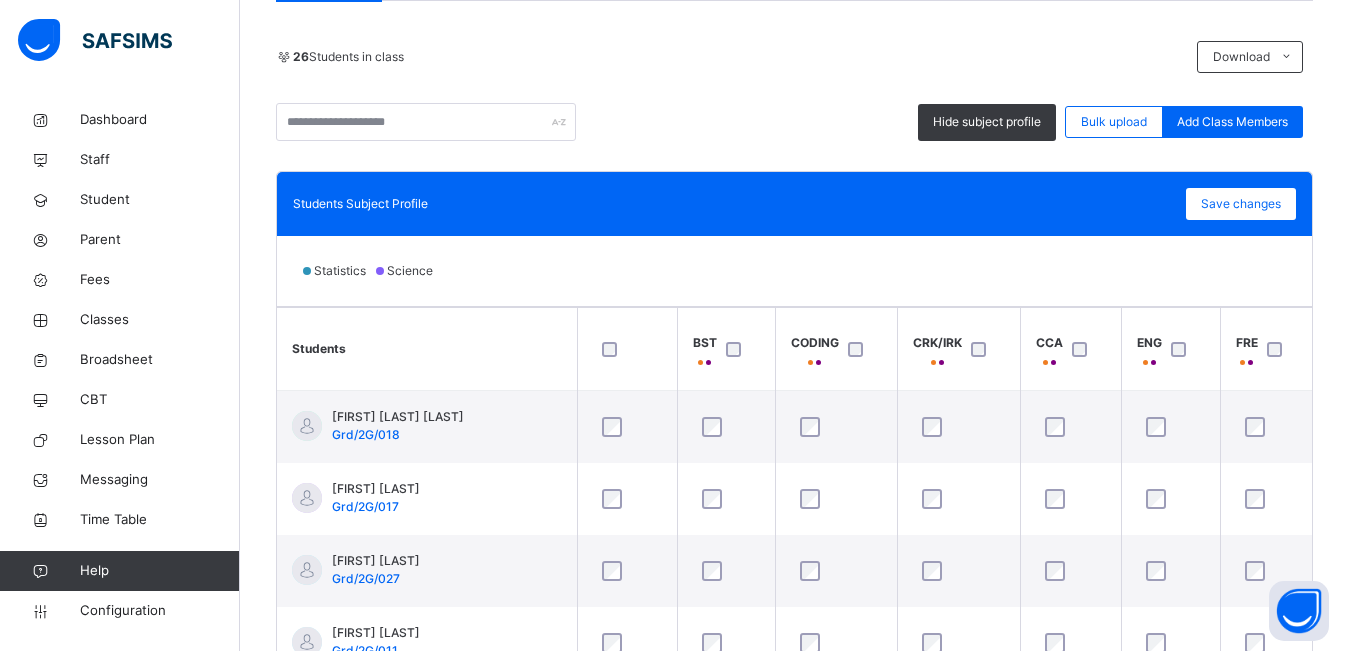 scroll, scrollTop: 0, scrollLeft: 0, axis: both 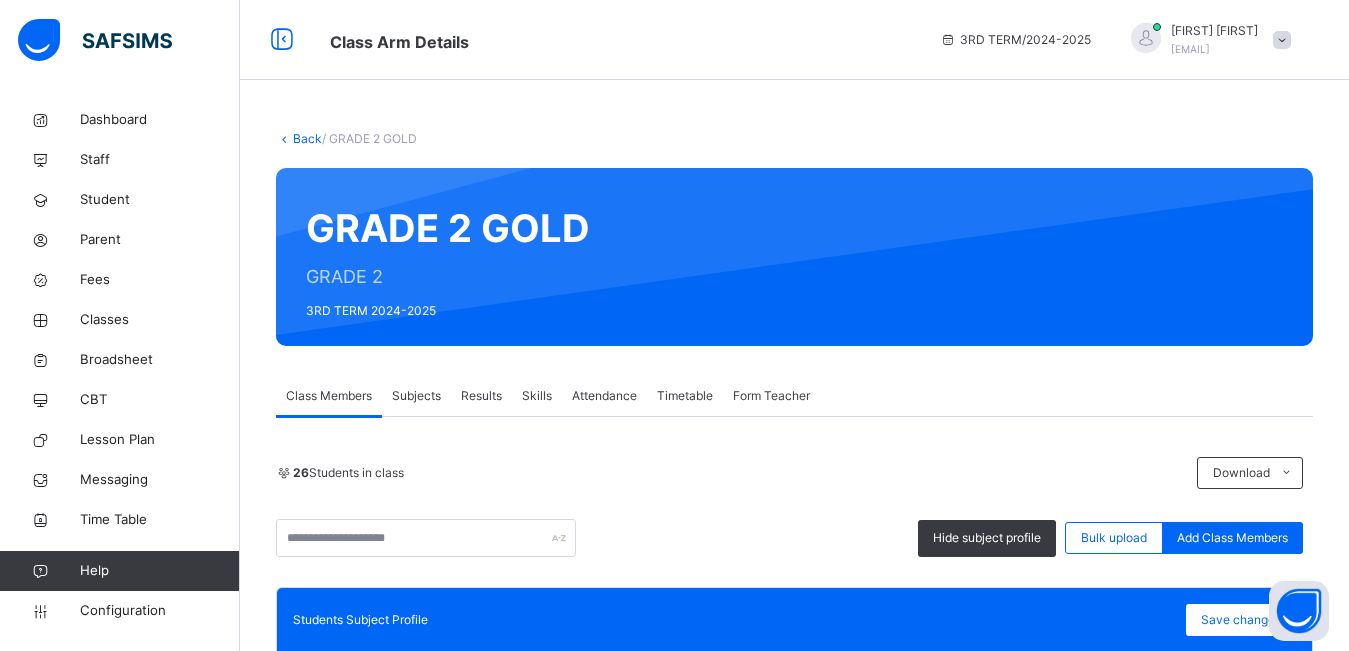 click on "Subjects" at bounding box center (416, 396) 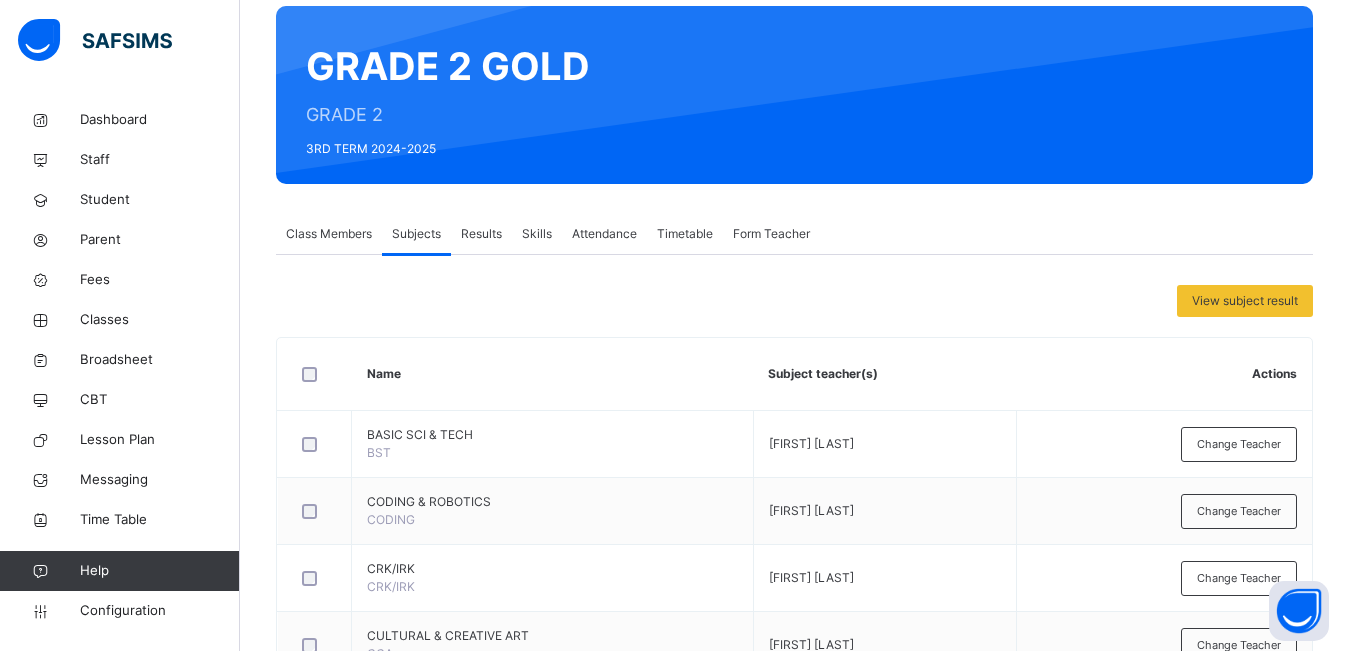 scroll, scrollTop: 170, scrollLeft: 0, axis: vertical 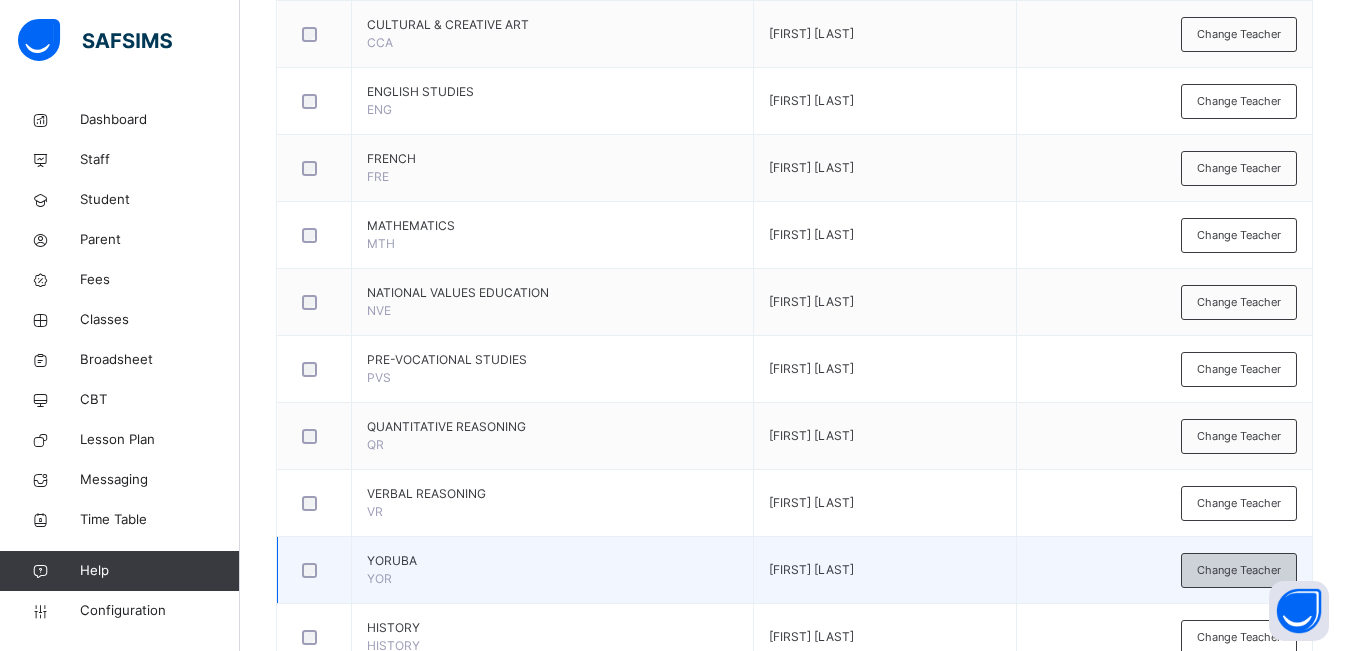 click on "Change Teacher" at bounding box center (1239, 570) 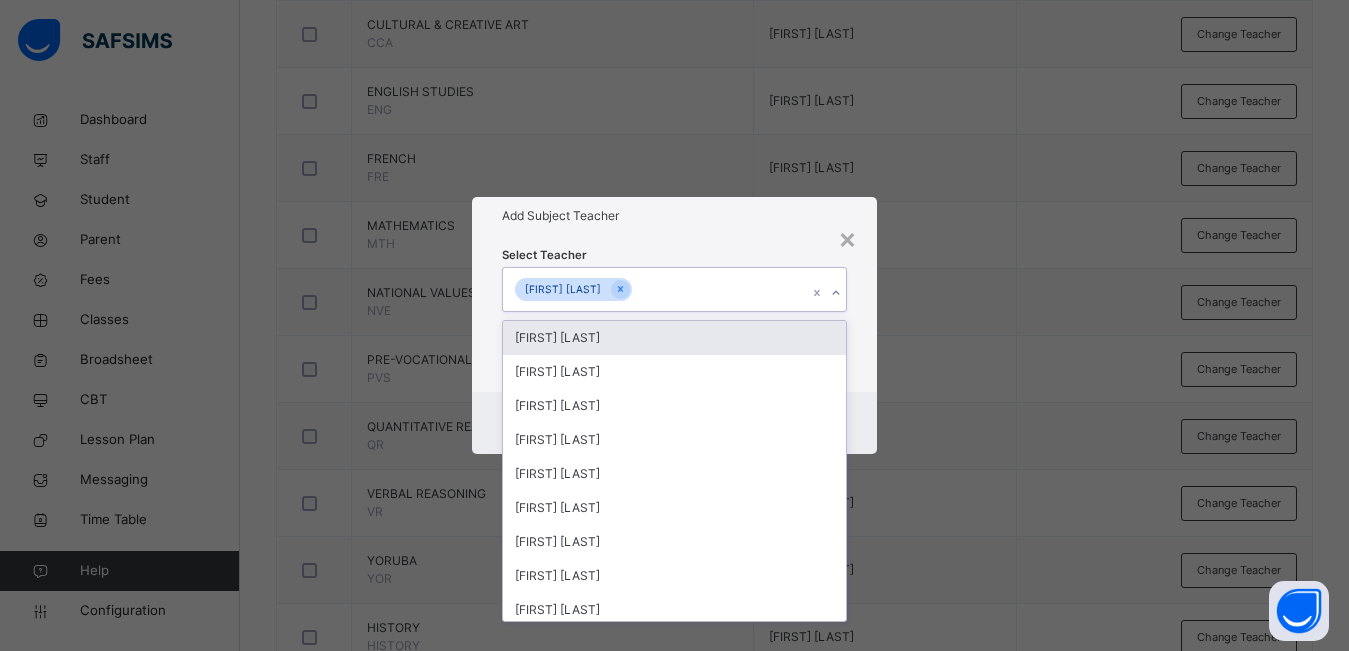 click on "[FIRST] [LAST]" at bounding box center (655, 289) 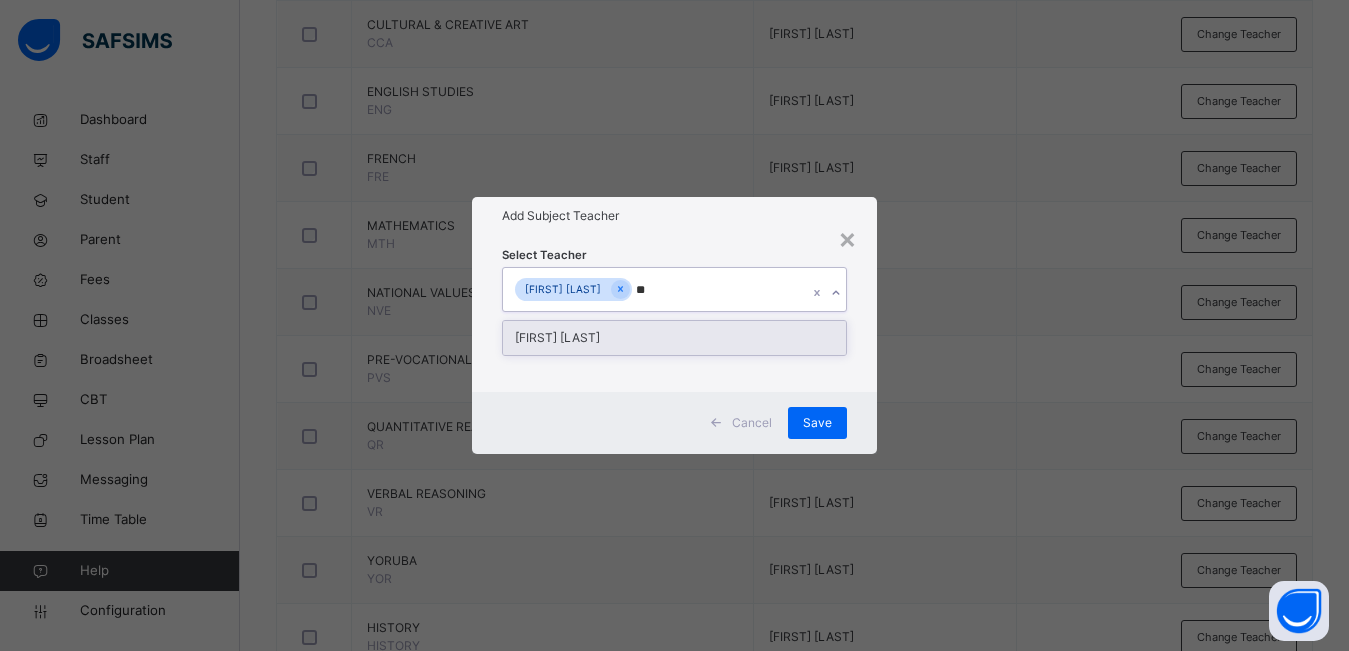type on "***" 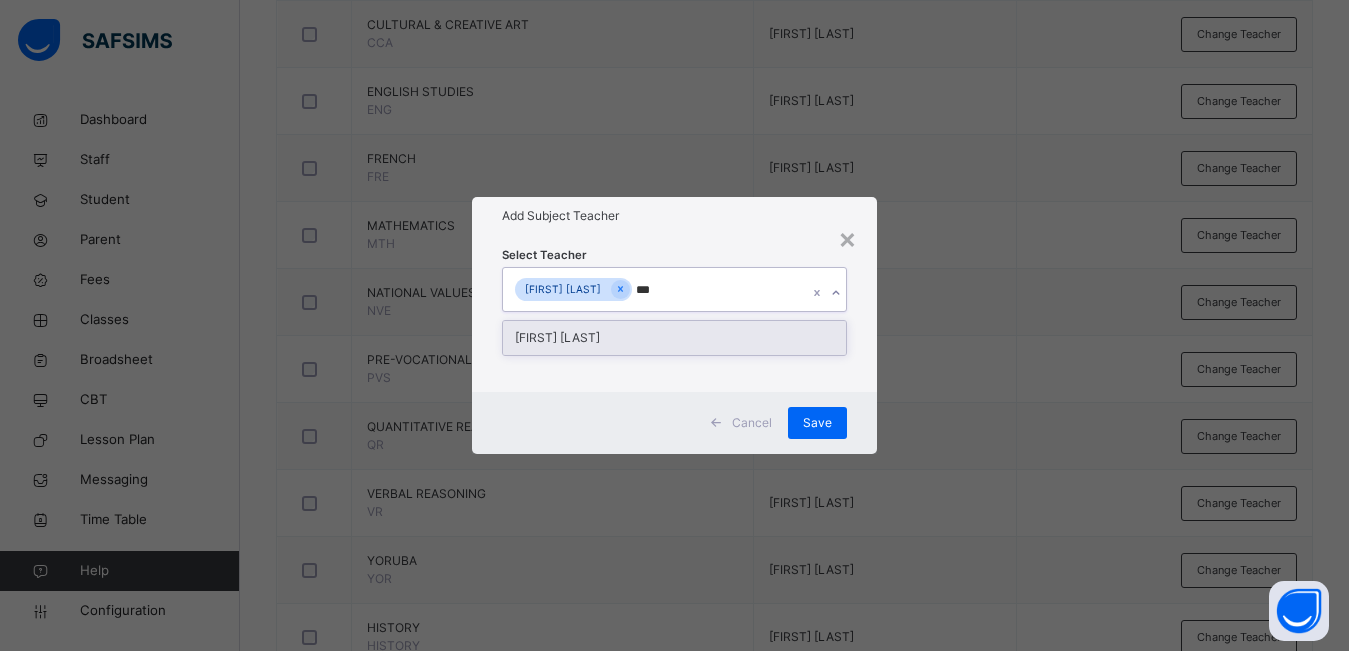 click on "[FIRST]  [LAST]" at bounding box center (674, 338) 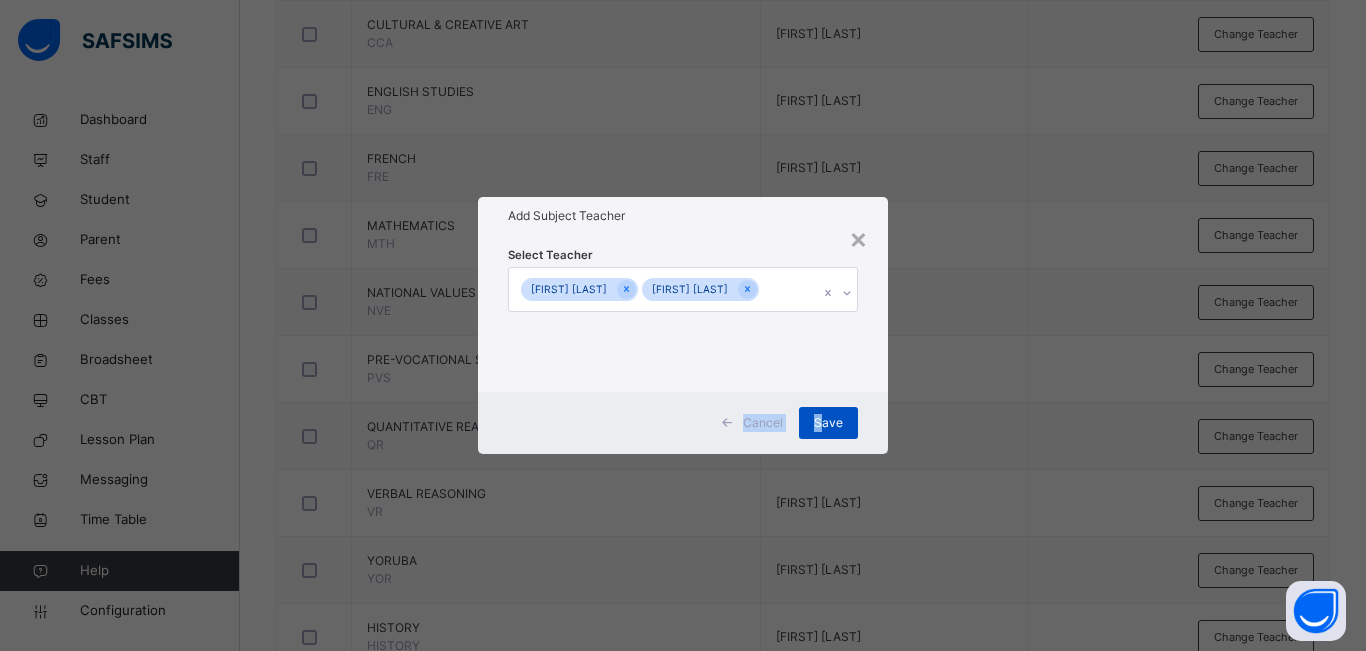 drag, startPoint x: 882, startPoint y: 369, endPoint x: 823, endPoint y: 415, distance: 74.8131 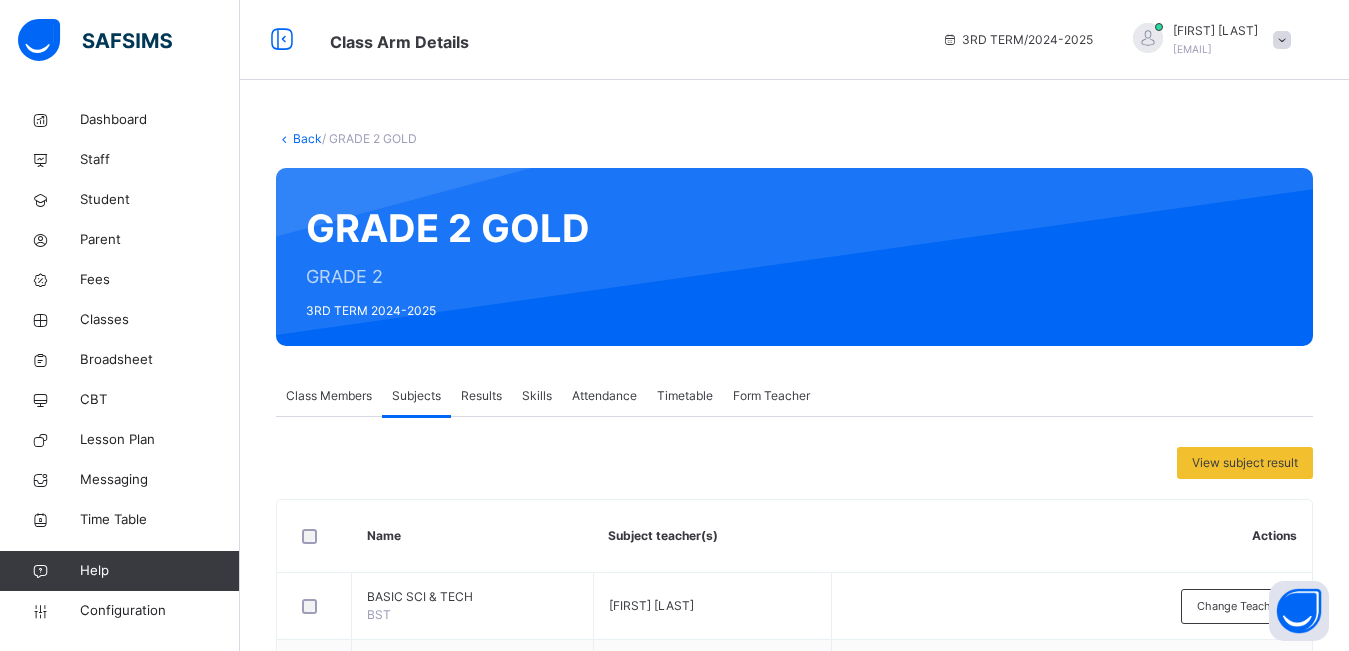 scroll, scrollTop: 0, scrollLeft: 0, axis: both 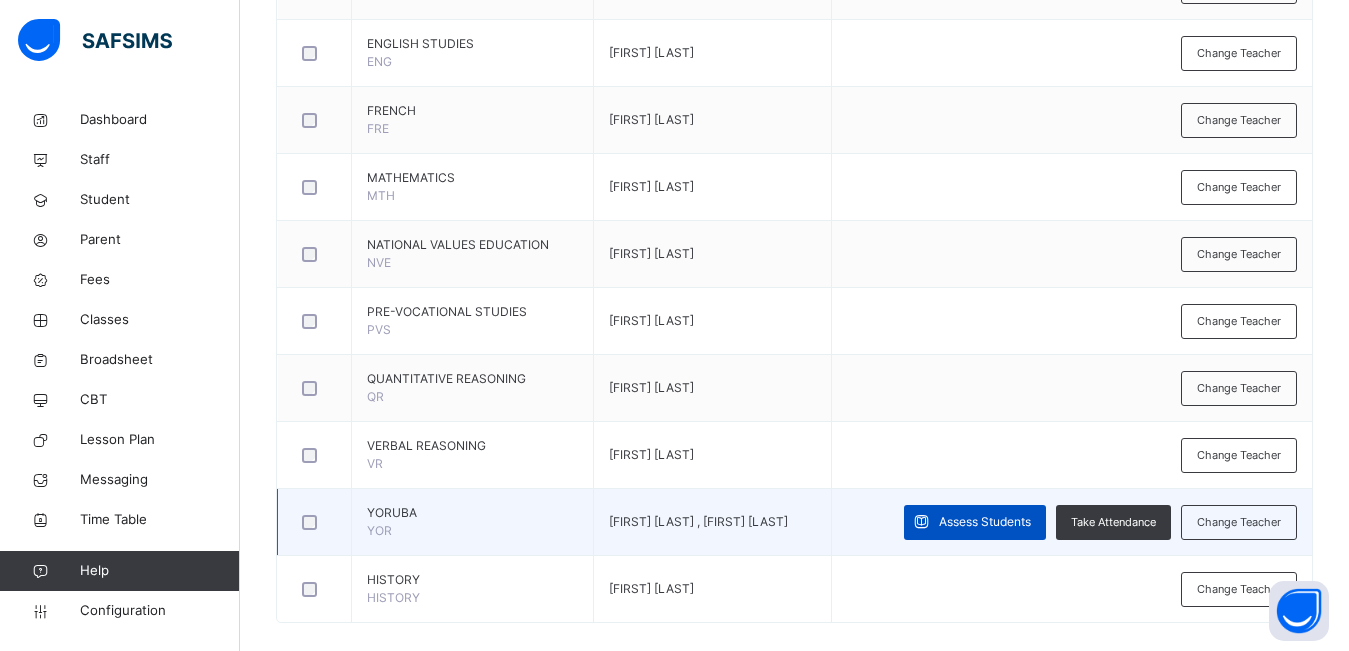 click on "Assess Students" at bounding box center [985, 522] 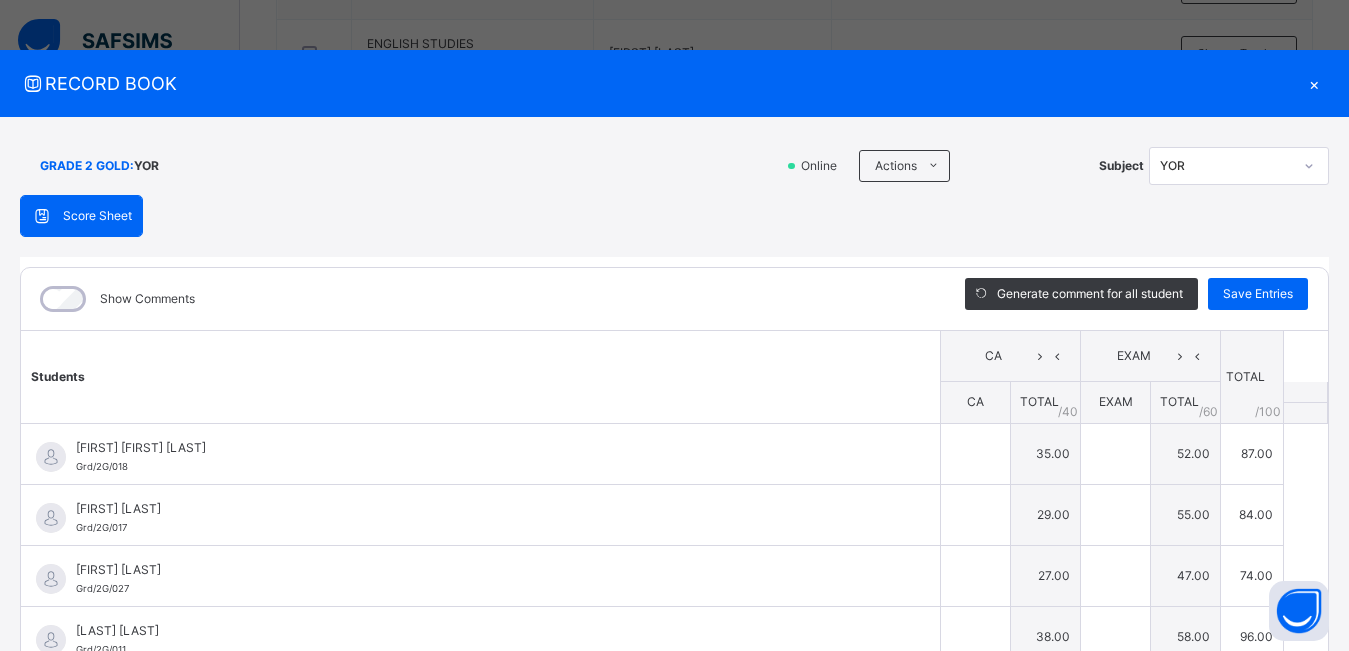 type on "**" 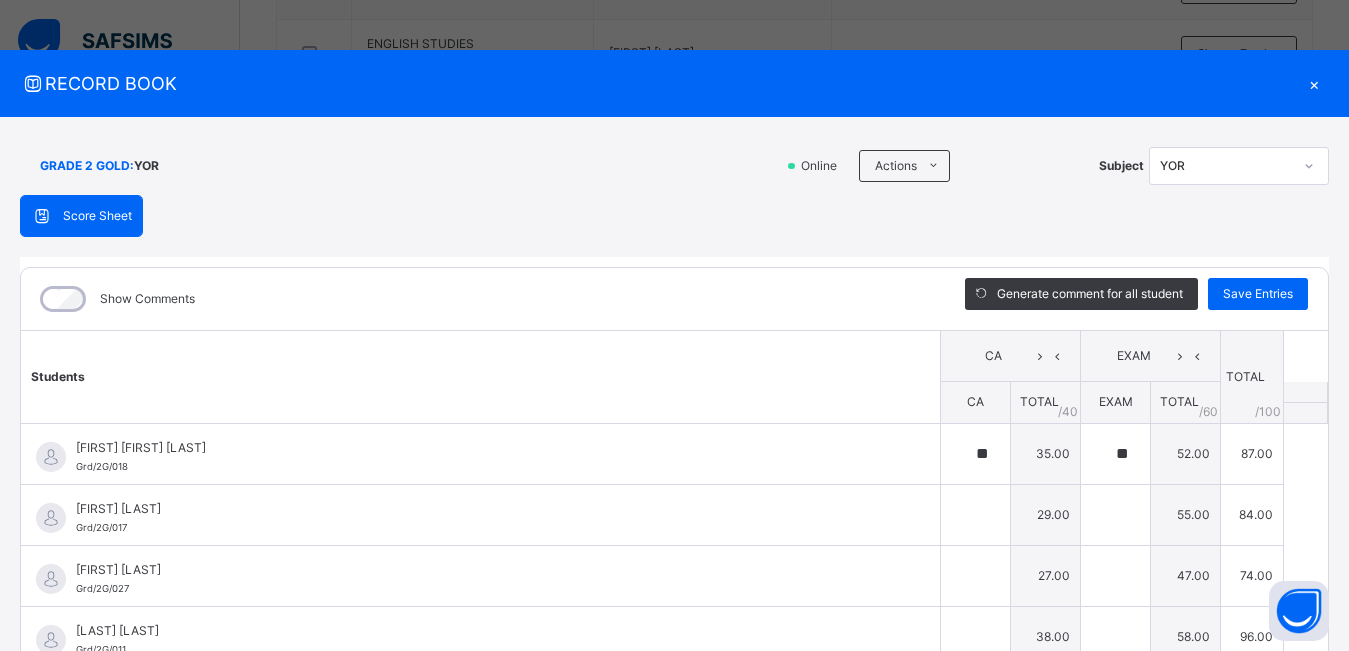 type on "**" 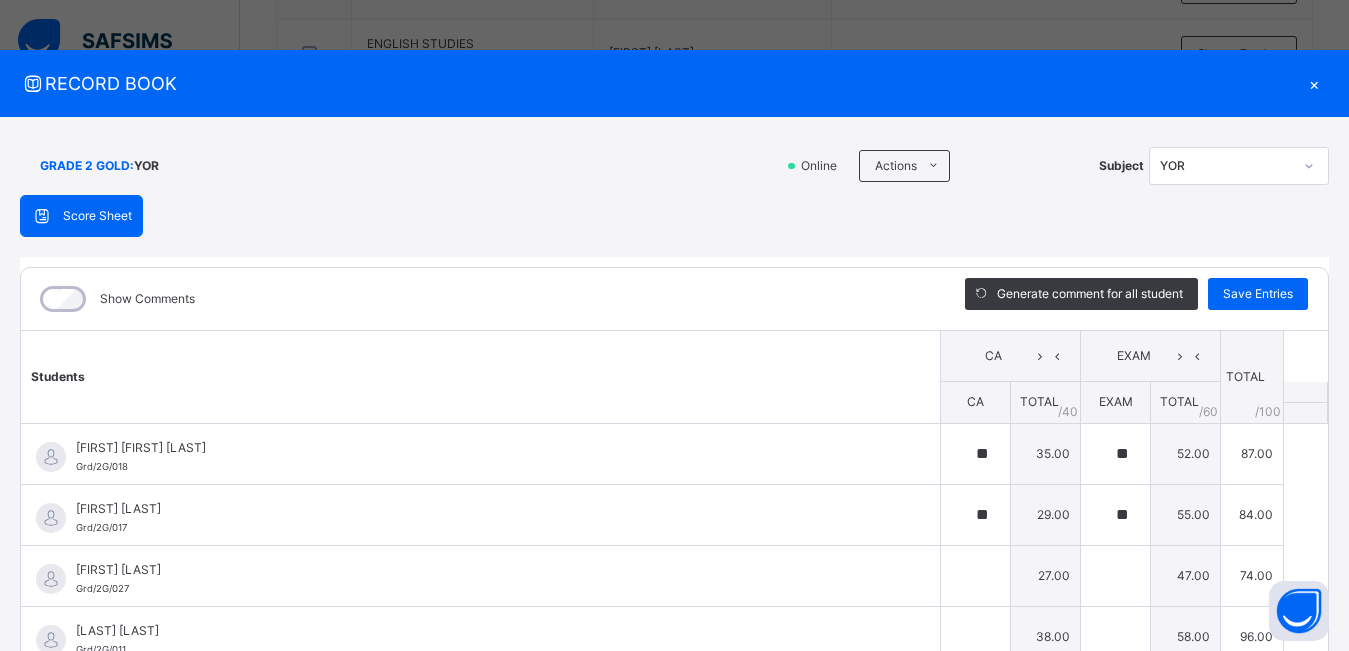 type on "**" 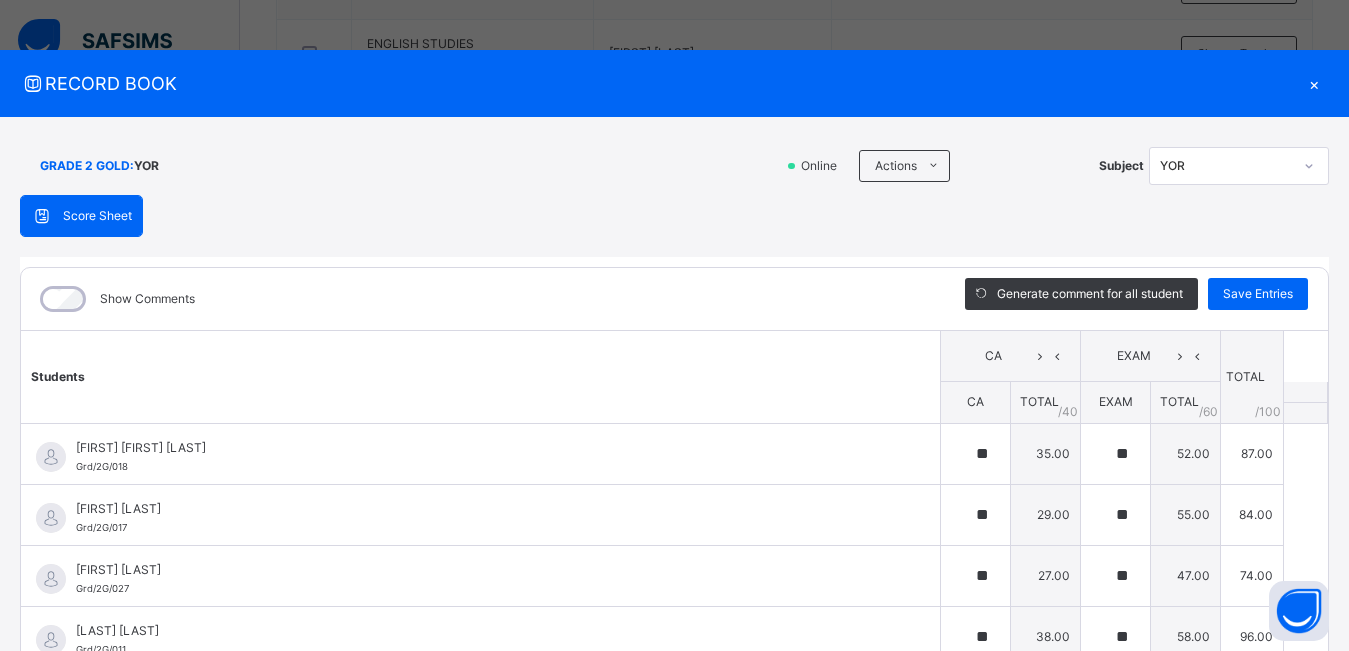 type on "**" 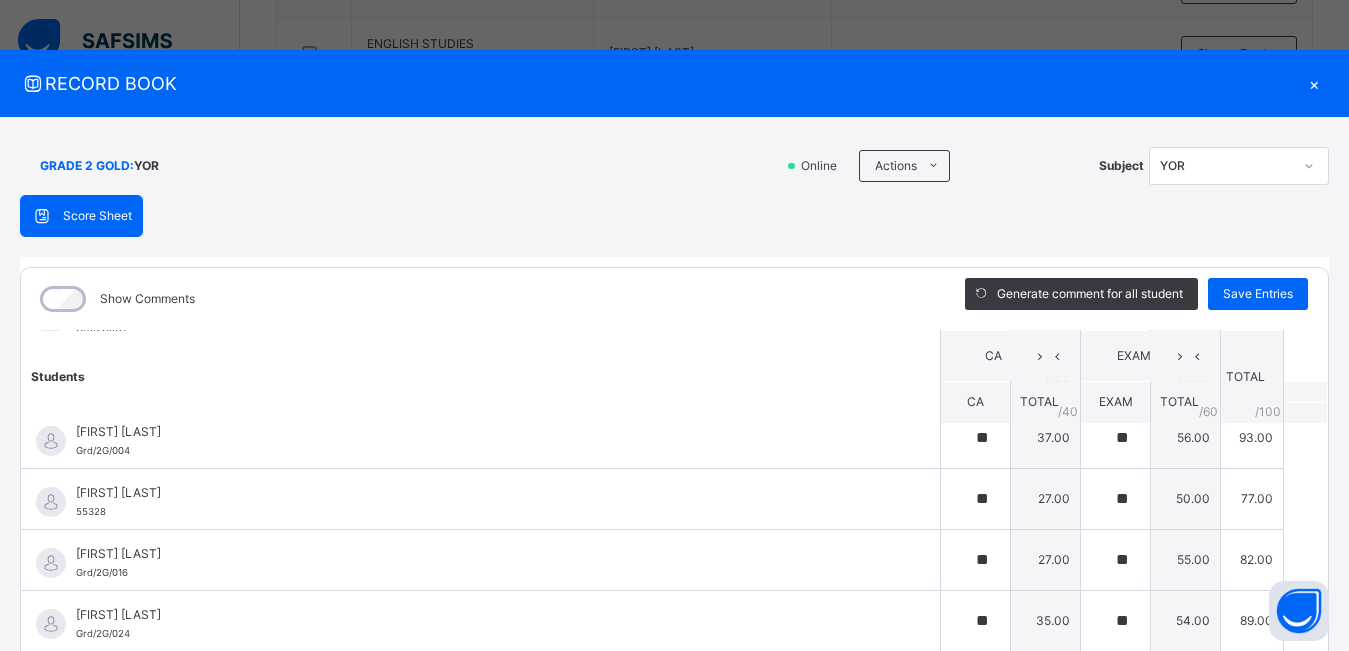 scroll, scrollTop: 0, scrollLeft: 0, axis: both 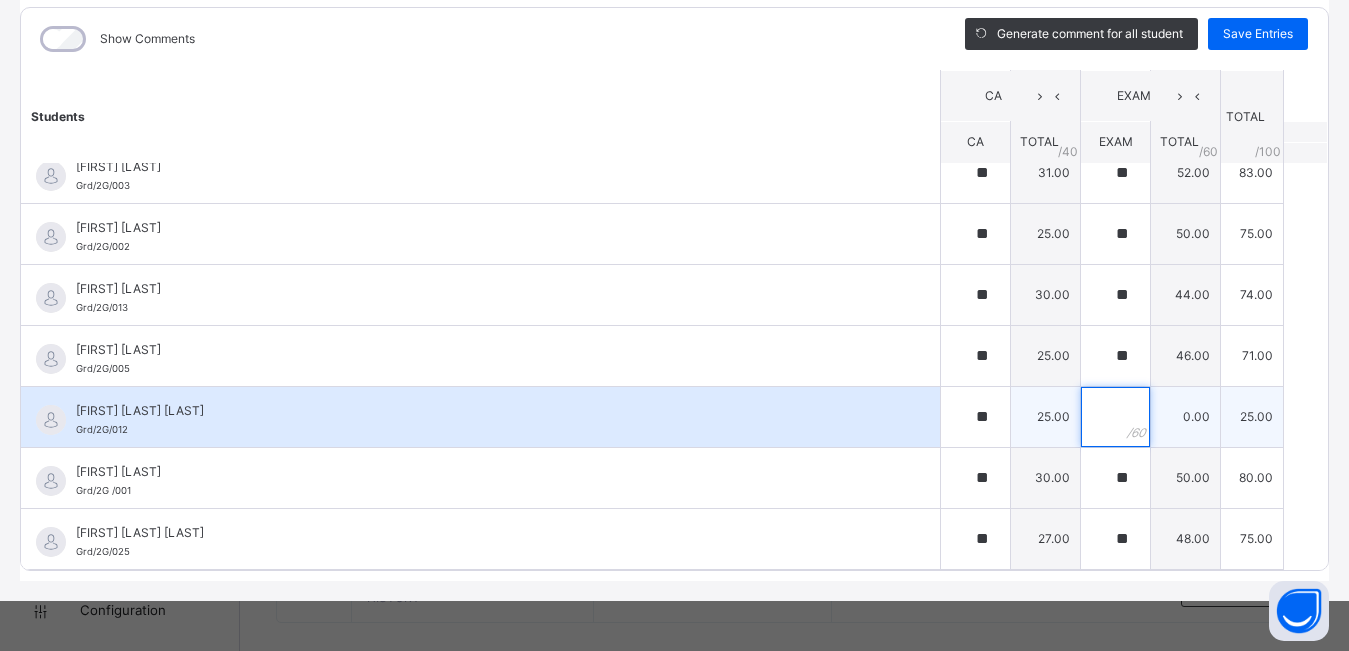 click at bounding box center [1115, 417] 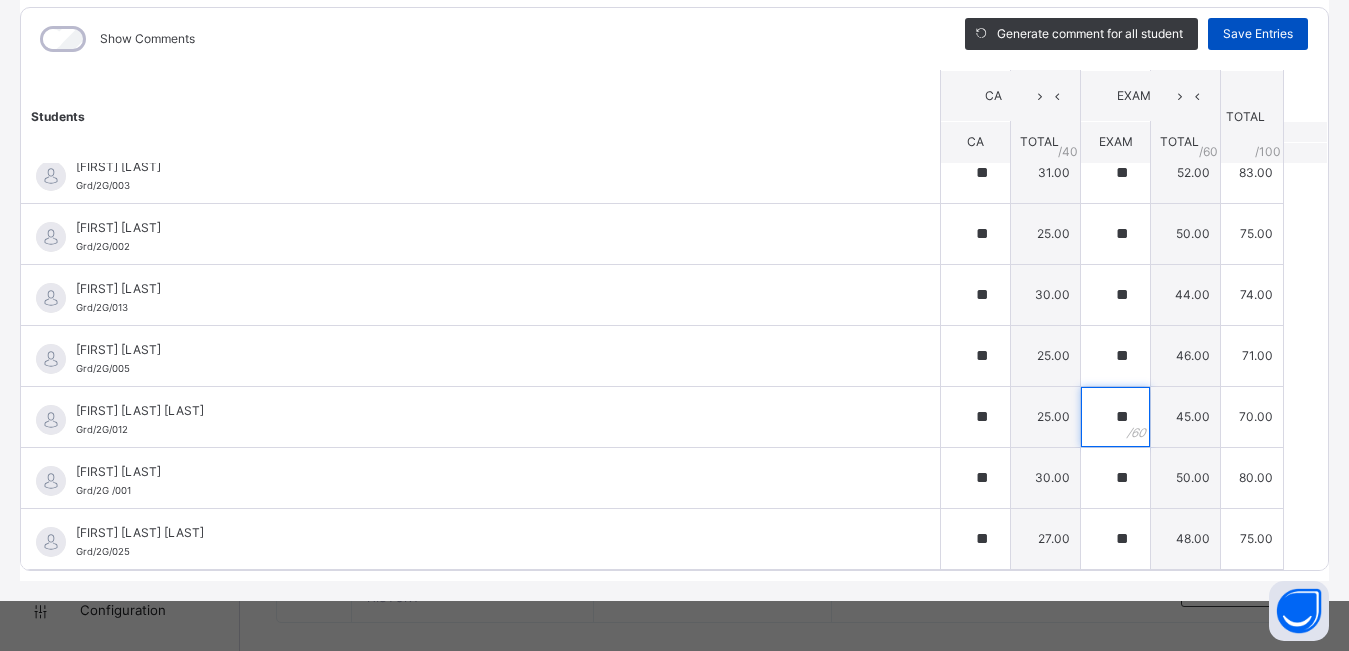 type on "**" 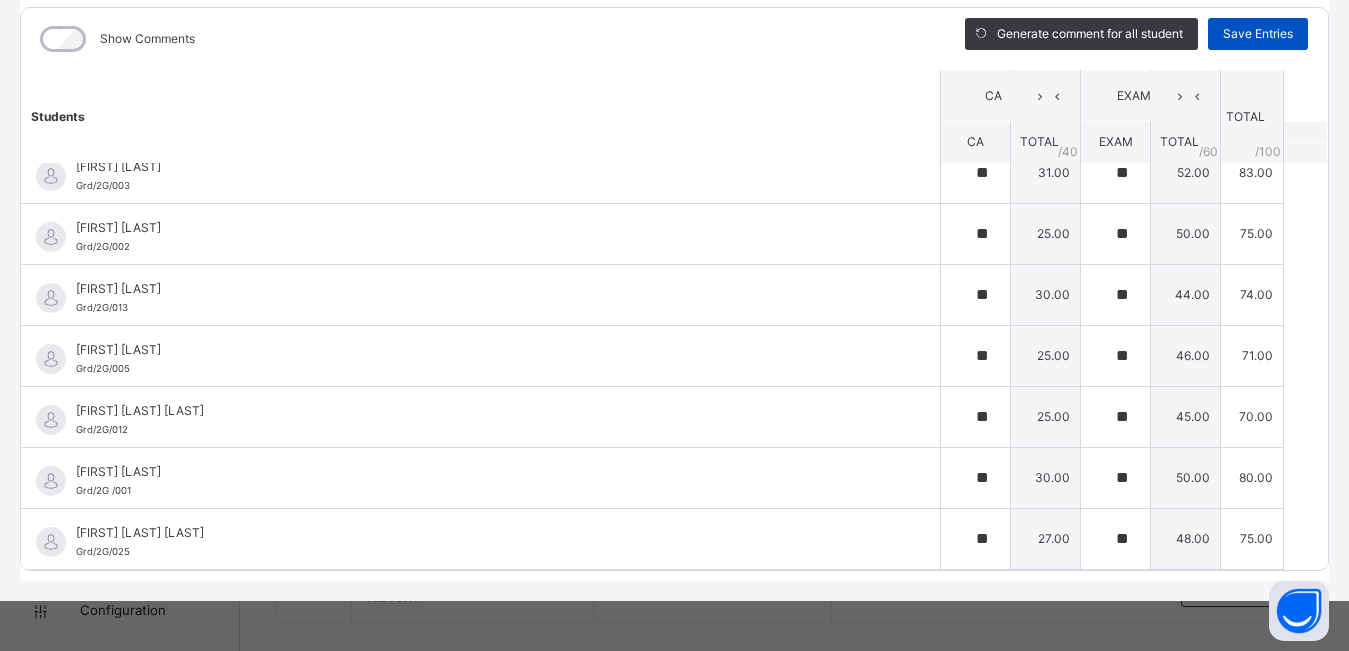 click on "Save Entries" at bounding box center (1258, 34) 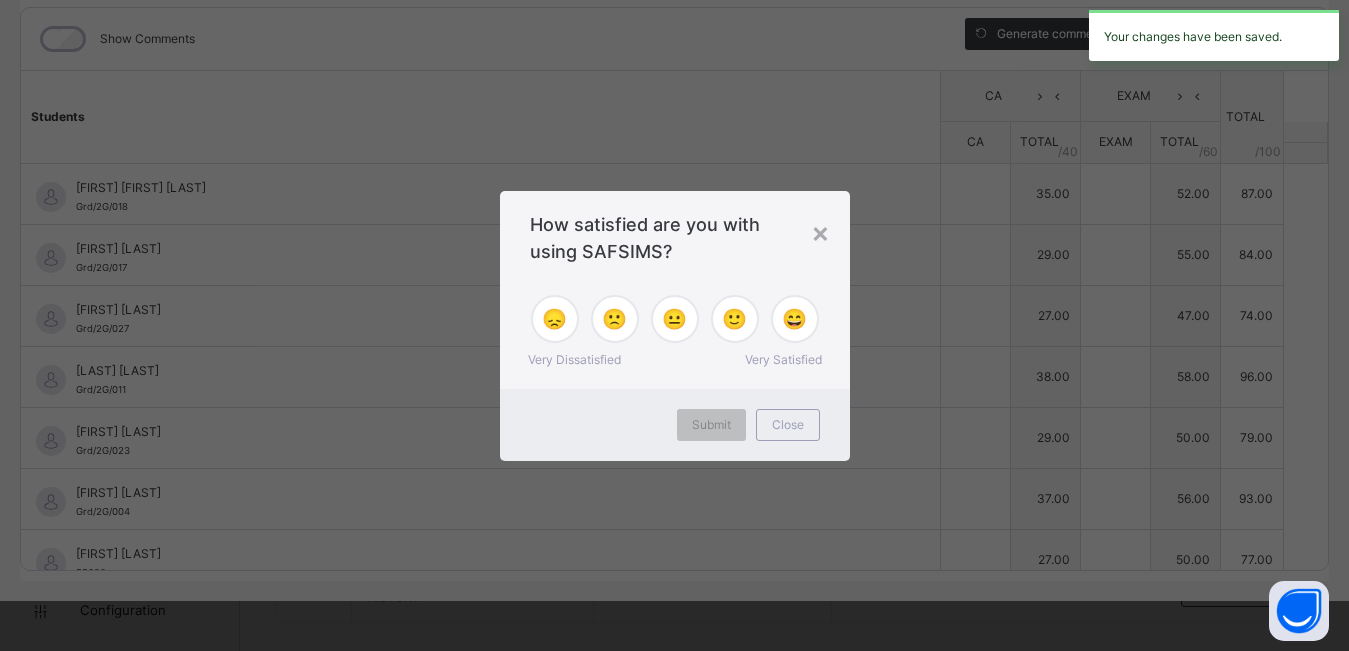 type on "**" 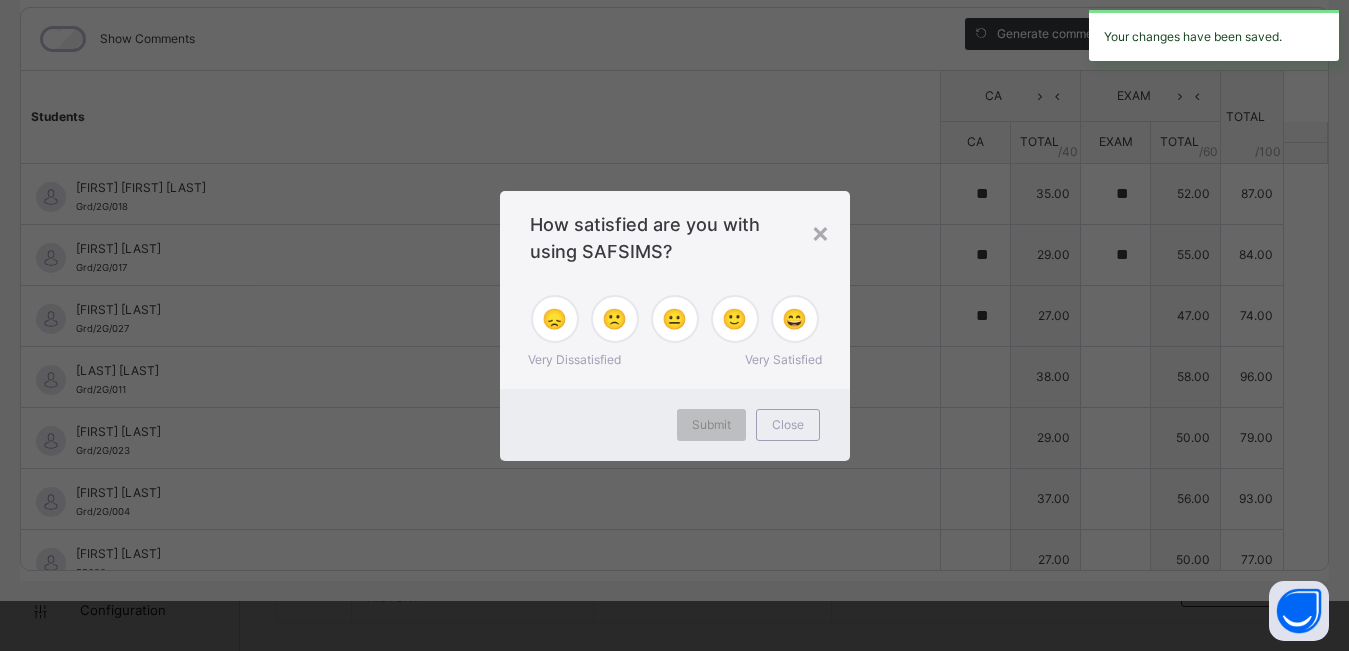 type on "**" 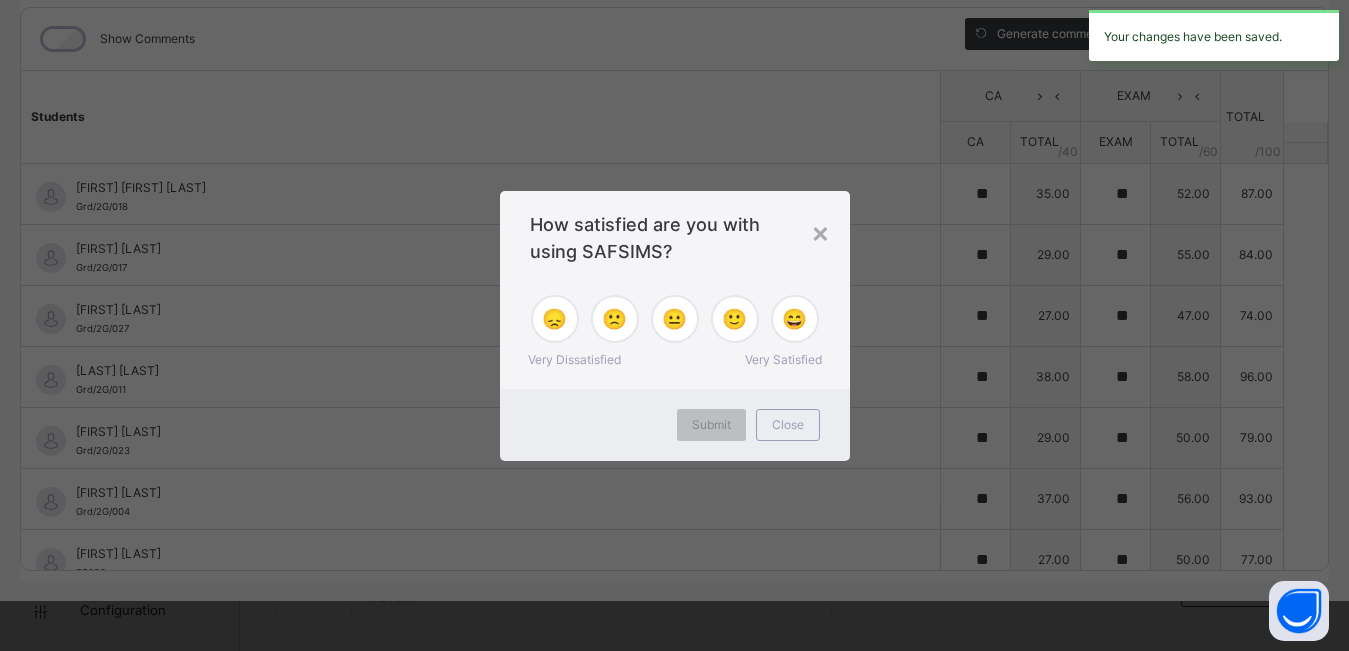 type on "**" 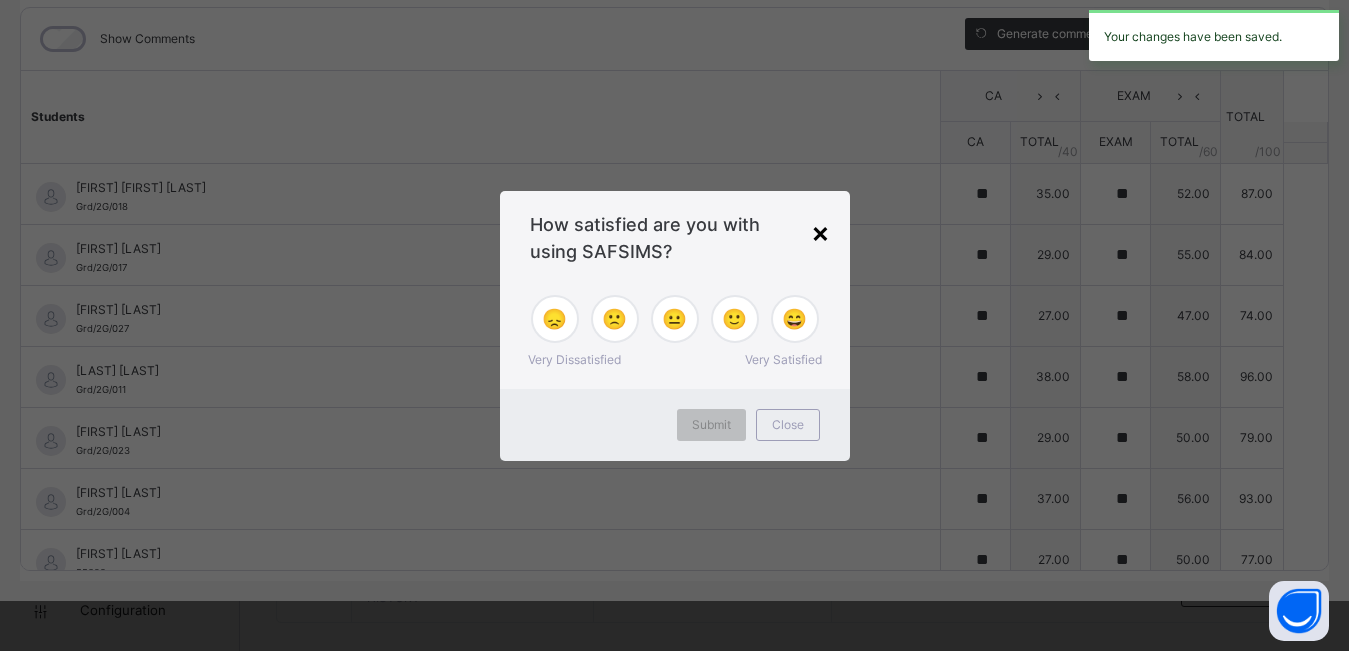 click on "×" at bounding box center [820, 232] 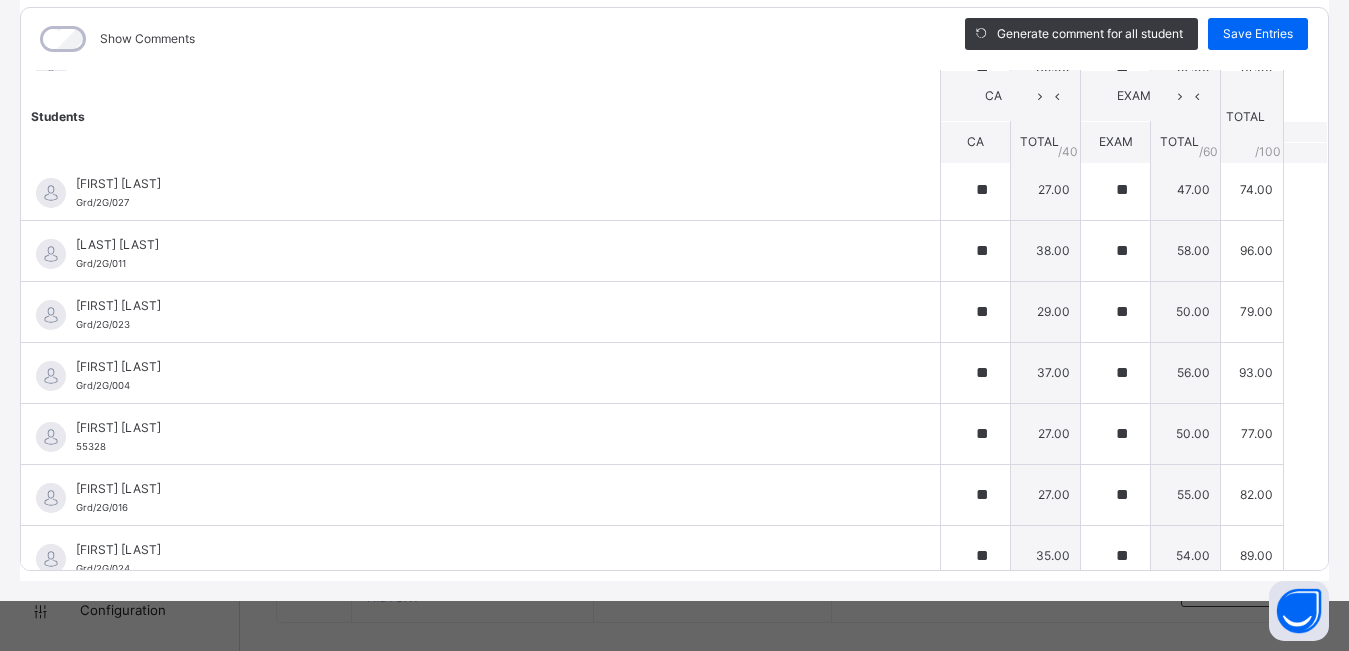 scroll, scrollTop: 0, scrollLeft: 0, axis: both 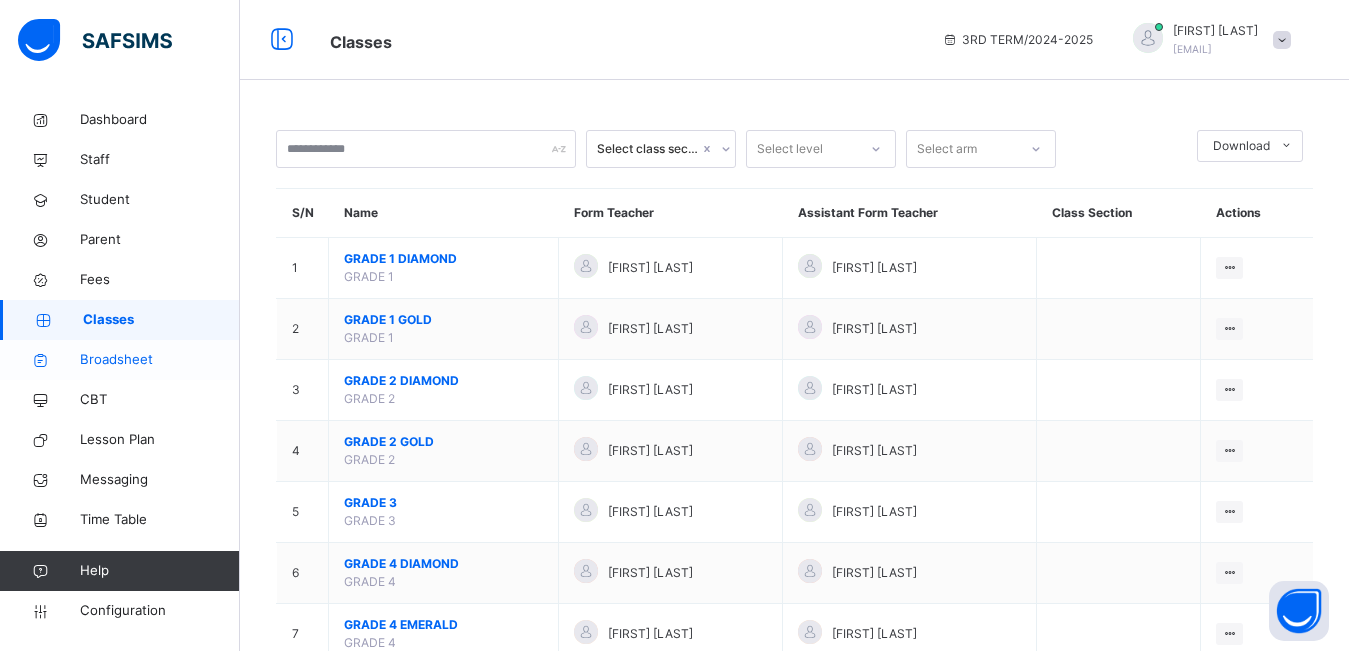 click on "Broadsheet" at bounding box center [160, 360] 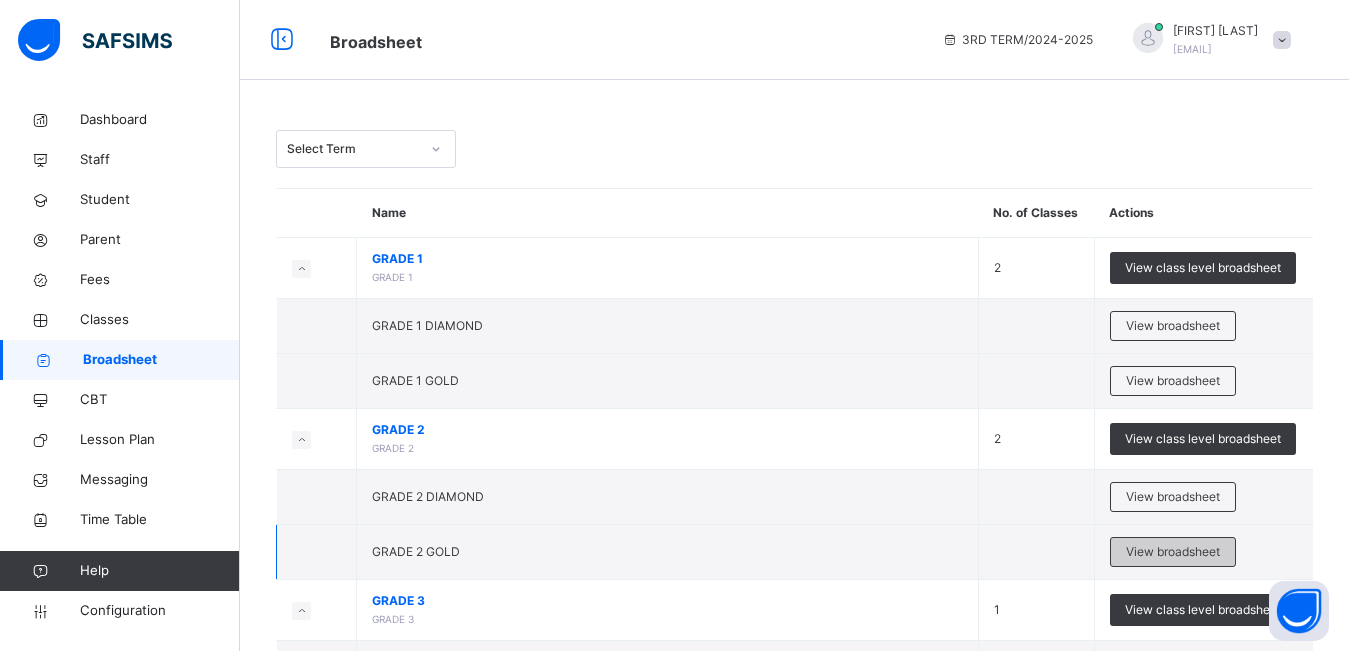 click on "View broadsheet" at bounding box center [1173, 552] 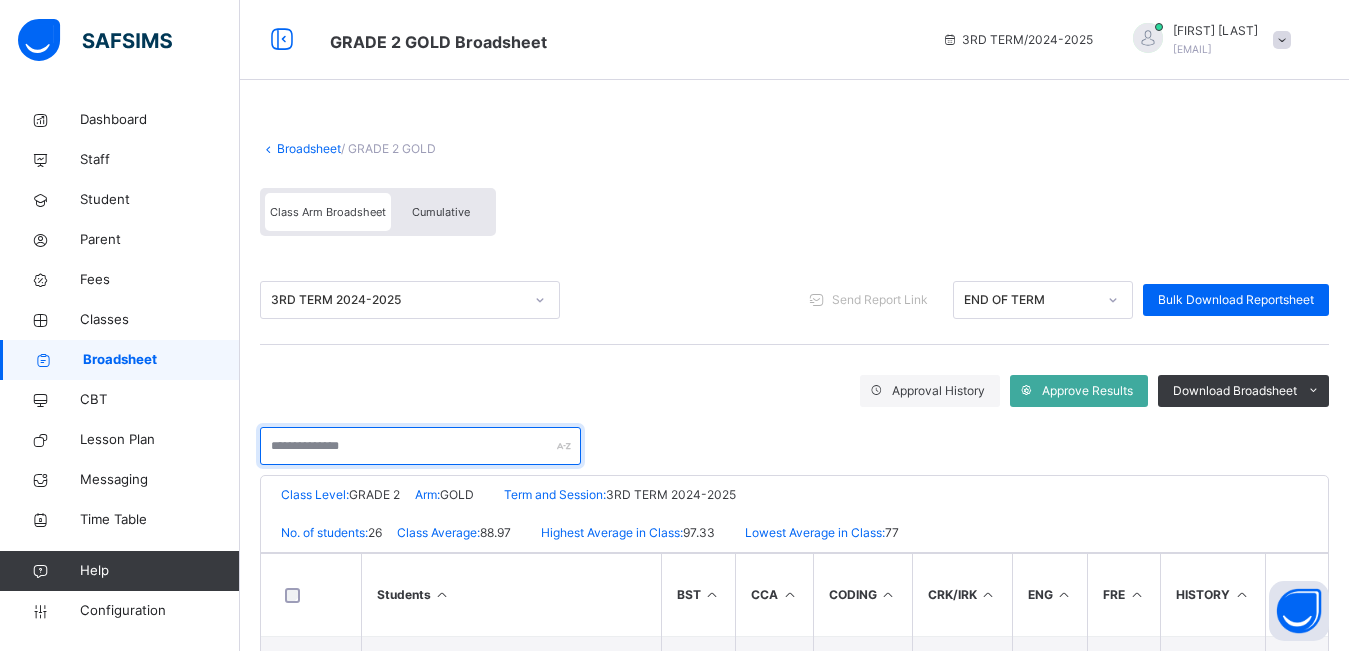 click at bounding box center [420, 446] 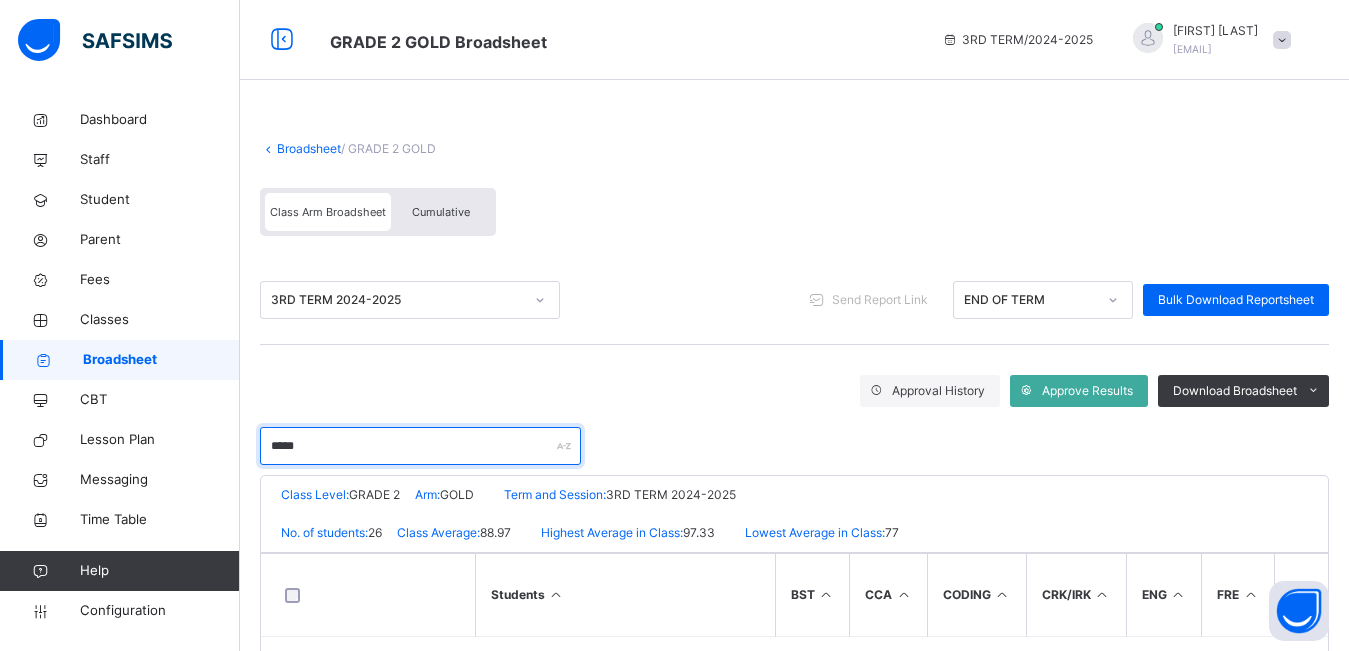 scroll, scrollTop: 82, scrollLeft: 0, axis: vertical 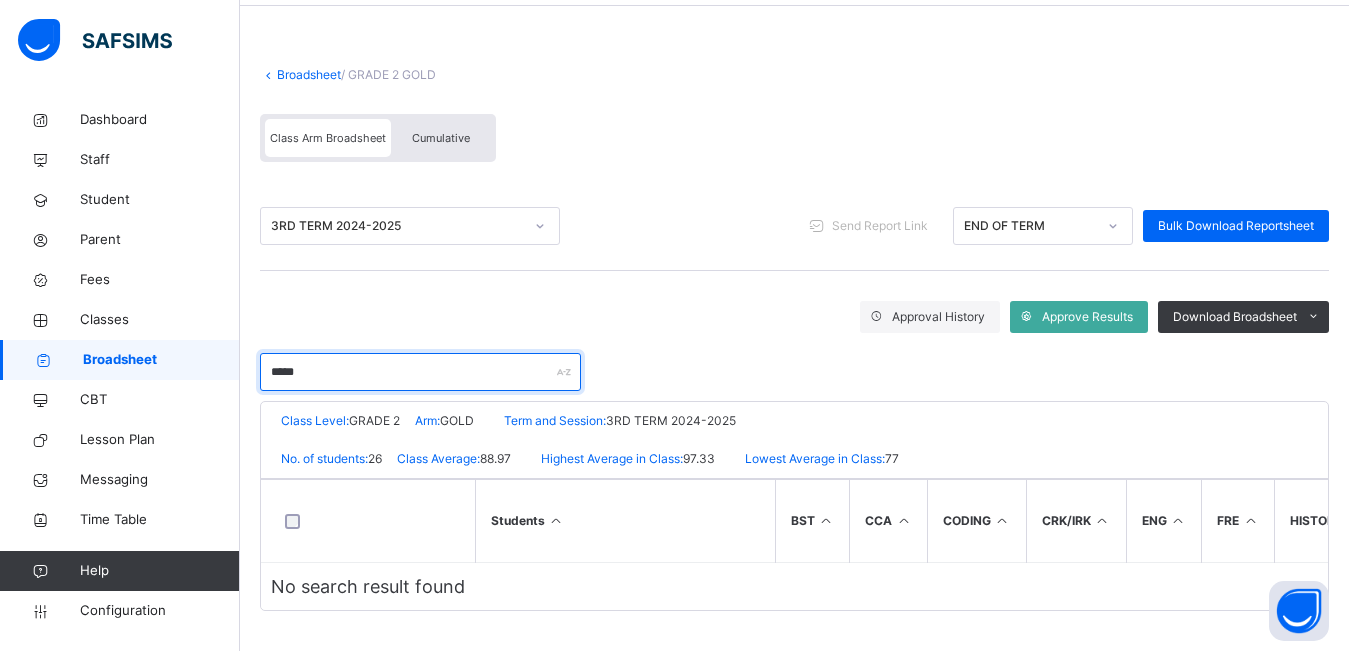 click on "*****" at bounding box center (420, 372) 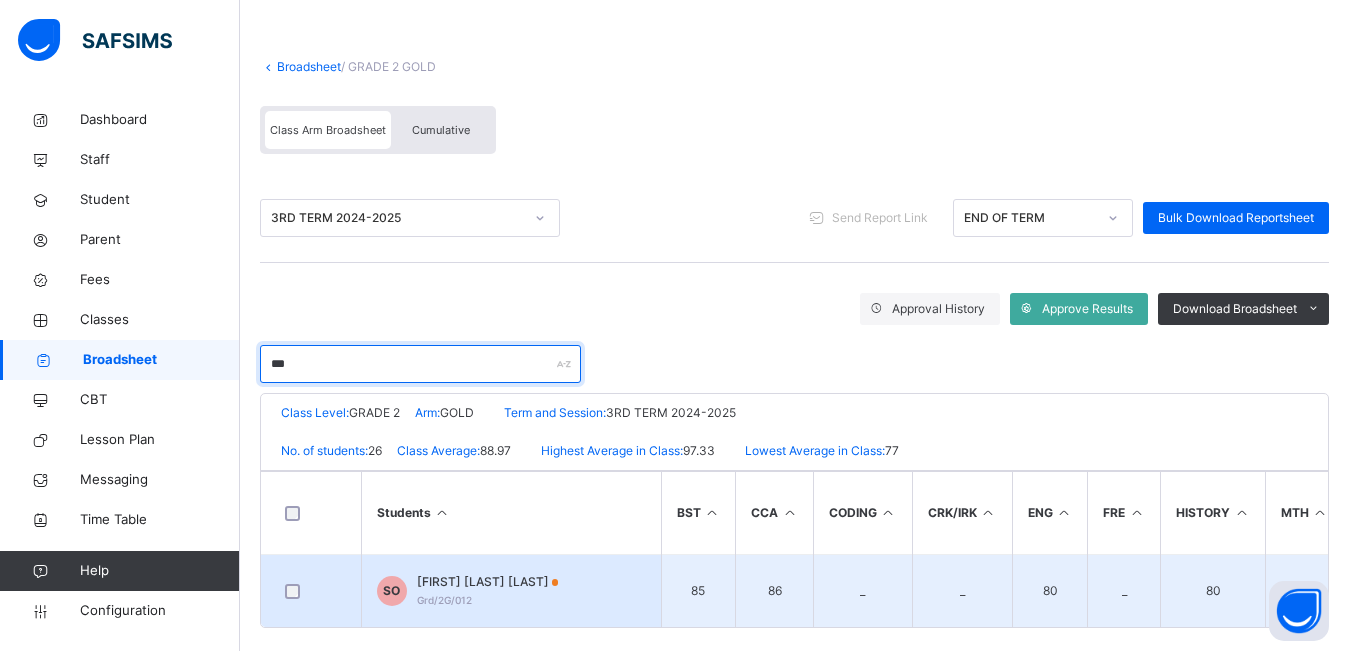 type on "***" 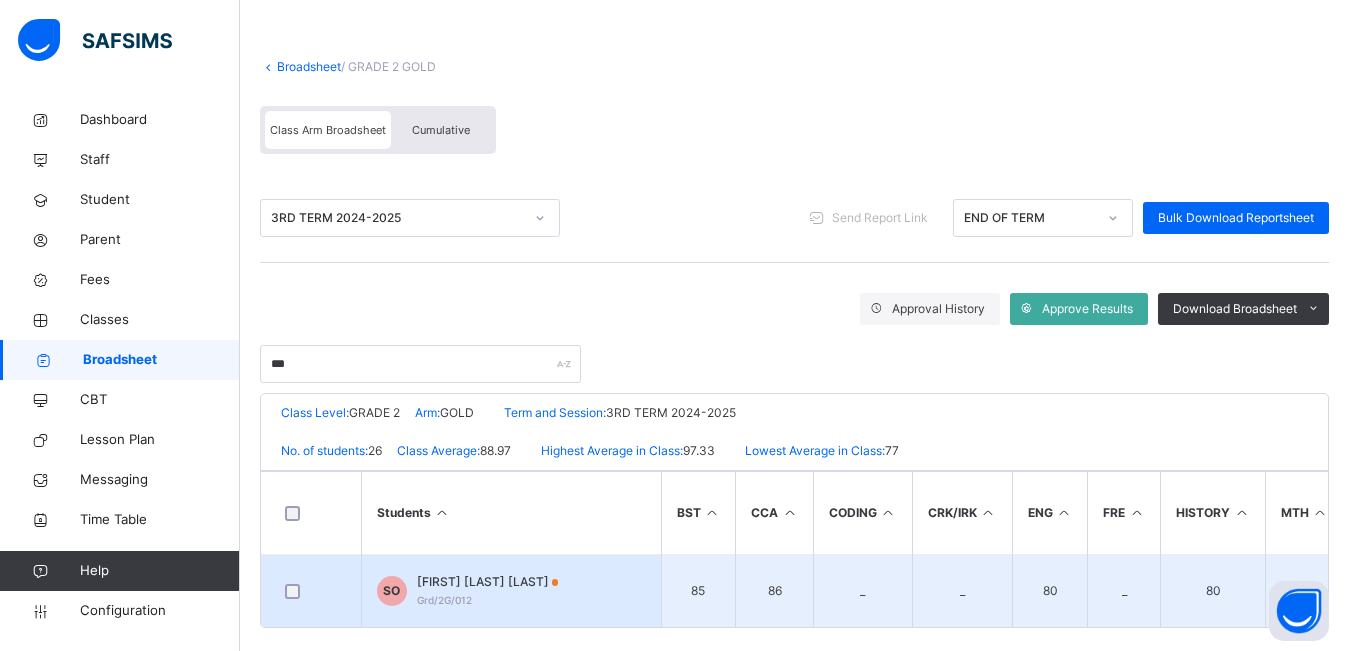 click on "Grd/2G/012" at bounding box center [444, 600] 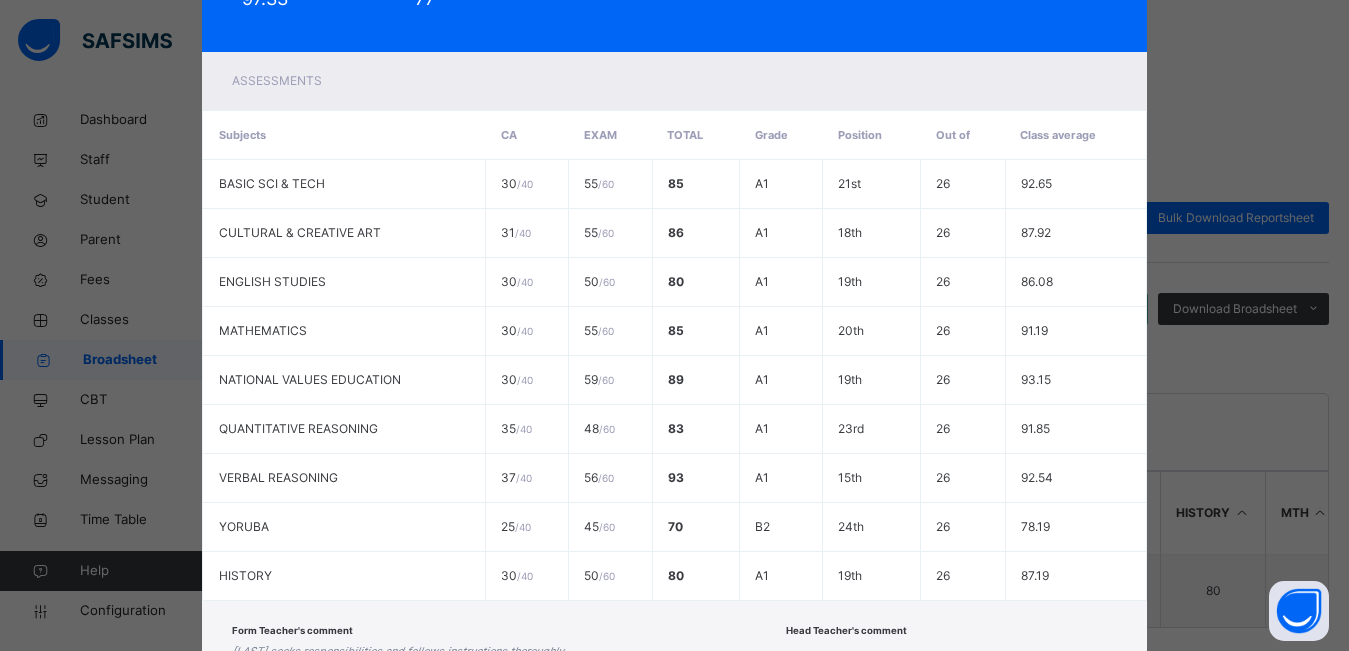 scroll, scrollTop: 363, scrollLeft: 0, axis: vertical 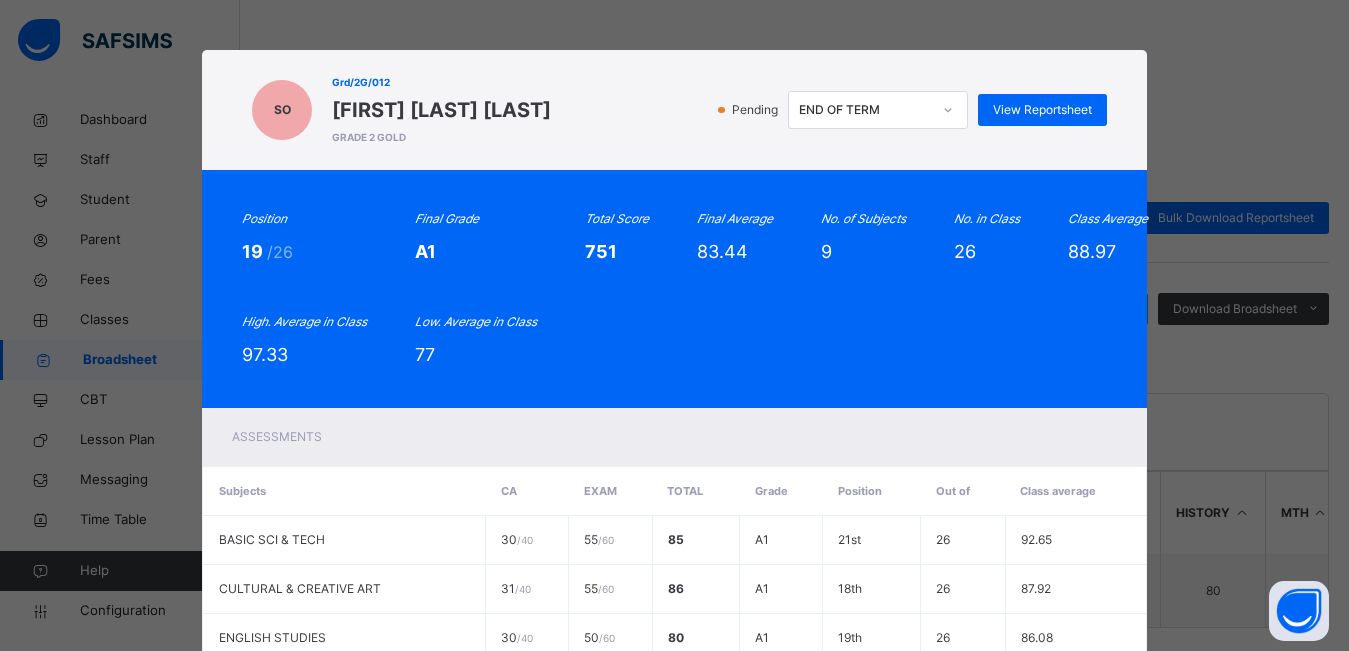 click on "SO   Grd/2G/012     Samad Iremide Orepekan     GRADE 2 GOLD   Pending END OF TERM View Reportsheet     Position         19       /26         Final Grade         A1         Total Score         751         Final Average         83.44         No. of Subjects         9         No. in Class         26         Class Average         88.97         High. Average in Class         97.33         Low. Average in Class         77     Assessments     Subjects       CA     EXAM       Total         Grade         Position         Out of         Class average       BASIC SCI & TECH     30 / 40     55 / 60     85     A1     21st     26     92.65     CULTURAL & CREATIVE ART     31 / 40     55 / 60     86     A1     18th     26     87.92     ENGLISH STUDIES     30 / 40     50 / 60     80     A1     19th     26     86.08     MATHEMATICS     30 / 40     55 / 60     85     A1     20th     26     91.19     NATIONAL VALUES EDUCATION     30 / 40     59 / 60     89     A1     19th     26     93.15     QUANTITATIVE REASONING     35 / 40" at bounding box center (674, 325) 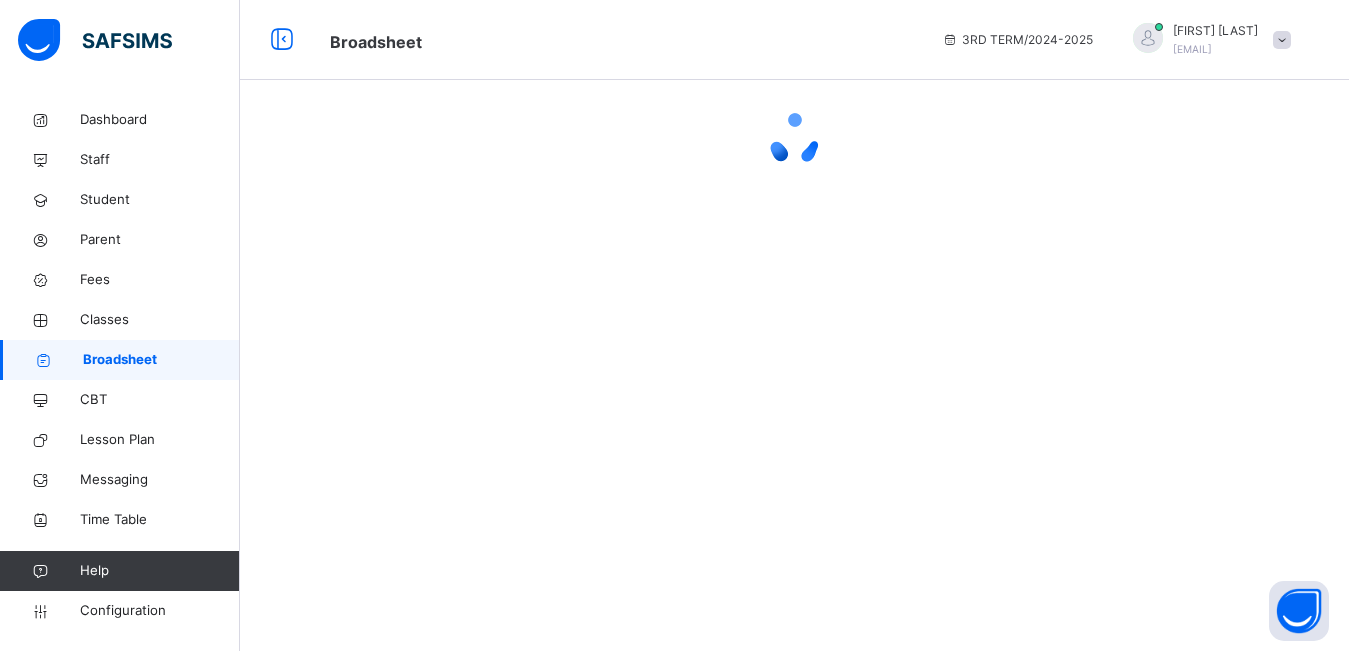 scroll, scrollTop: 0, scrollLeft: 0, axis: both 